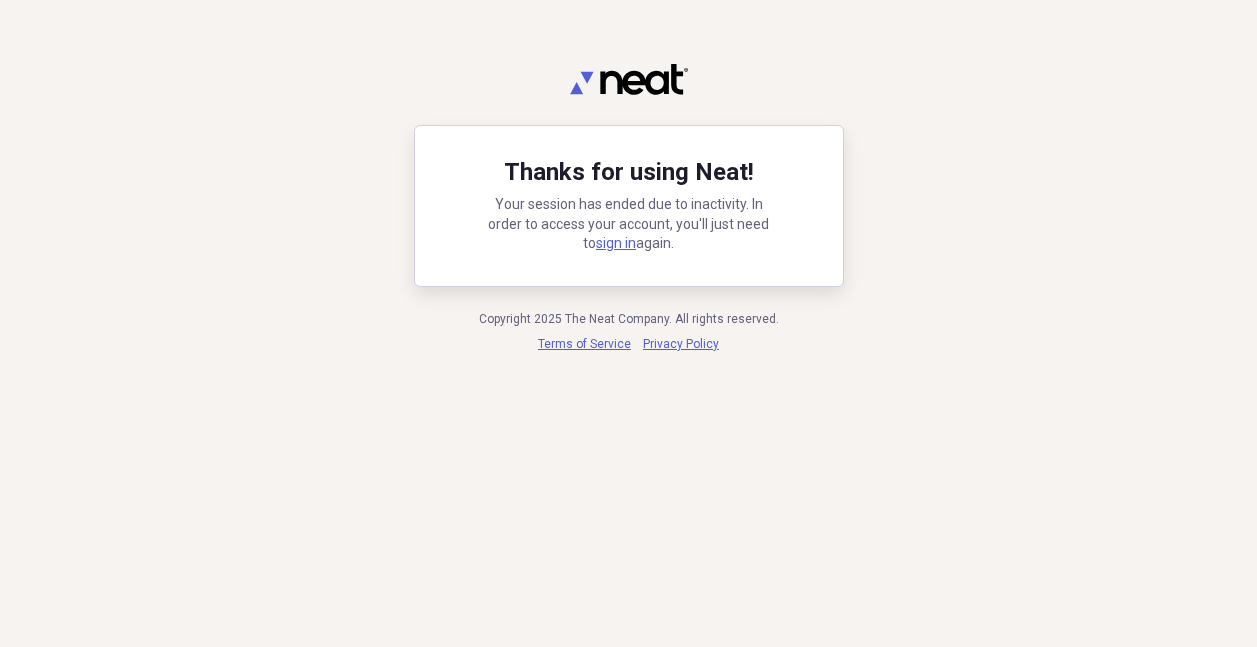 scroll, scrollTop: 0, scrollLeft: 0, axis: both 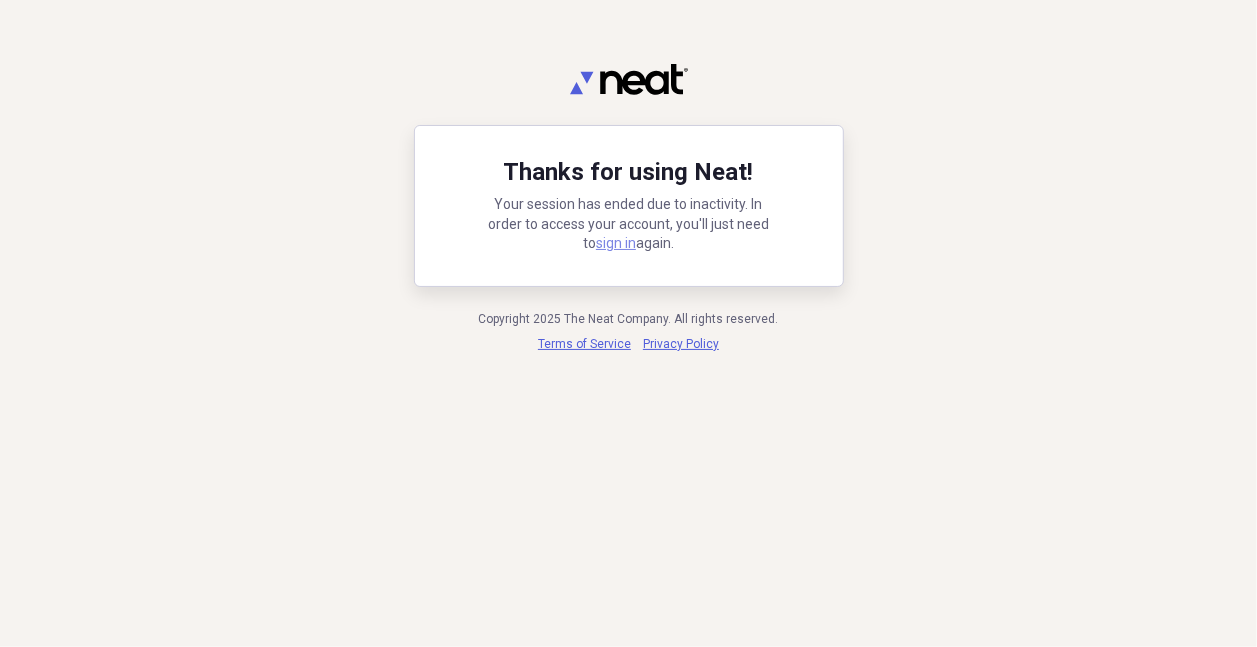 click on "sign in" at bounding box center (616, 243) 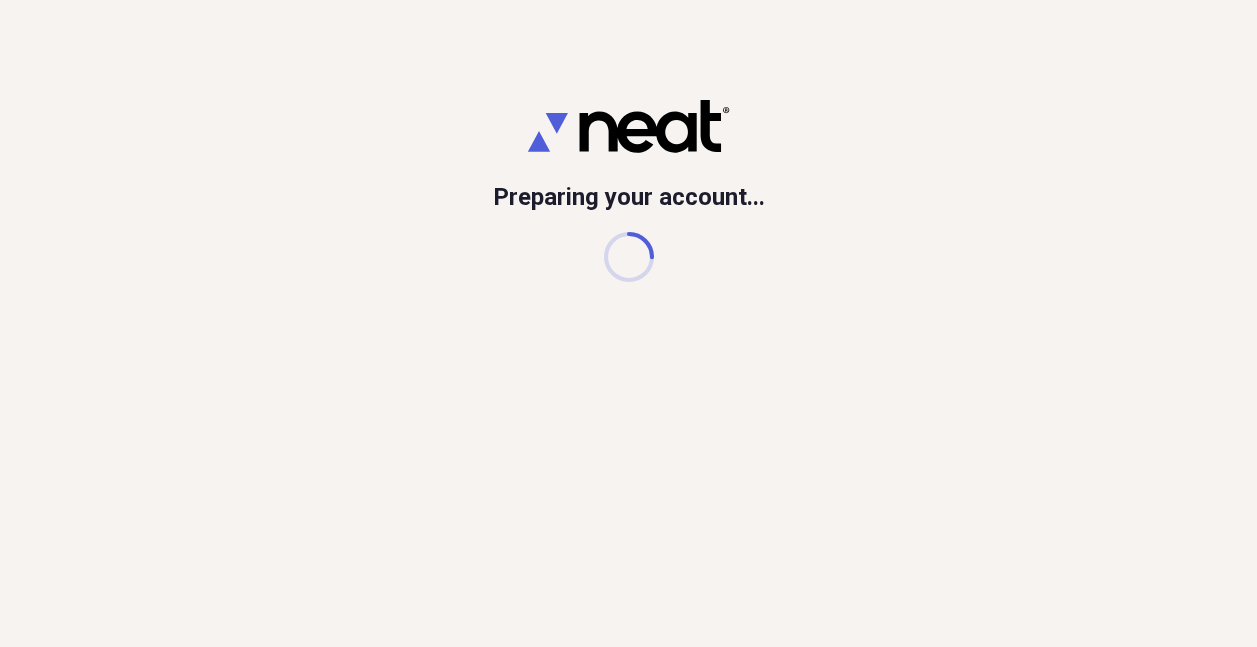 scroll, scrollTop: 0, scrollLeft: 0, axis: both 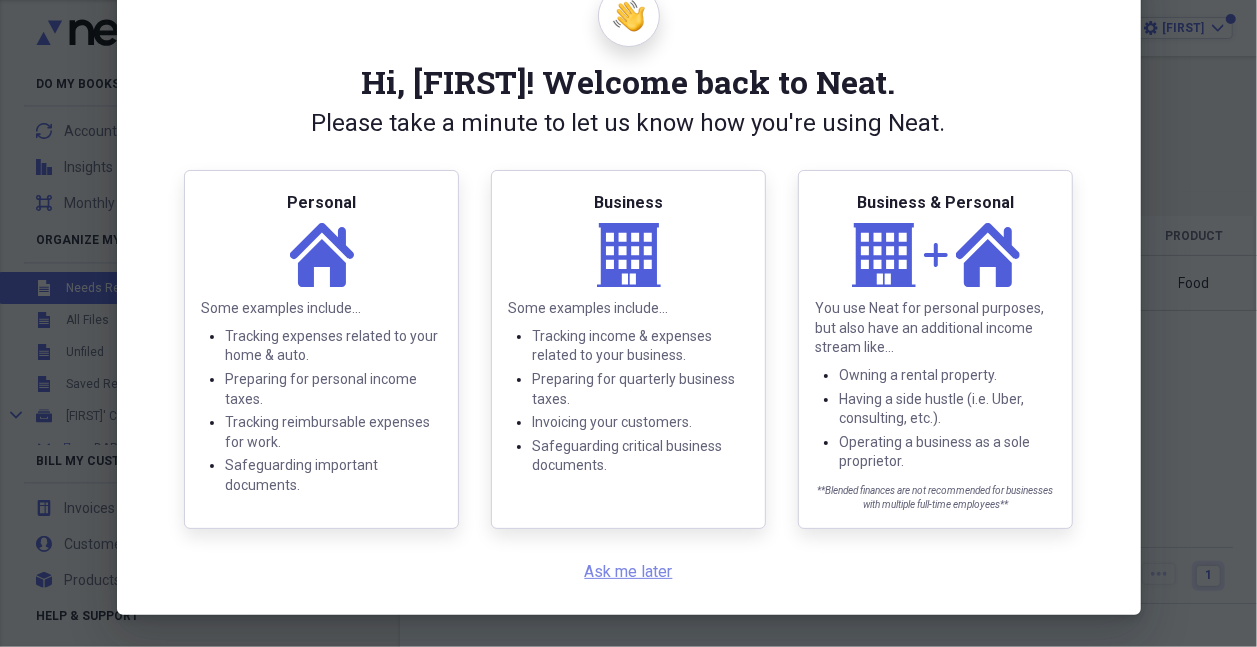 click on "Ask me later" at bounding box center (629, 571) 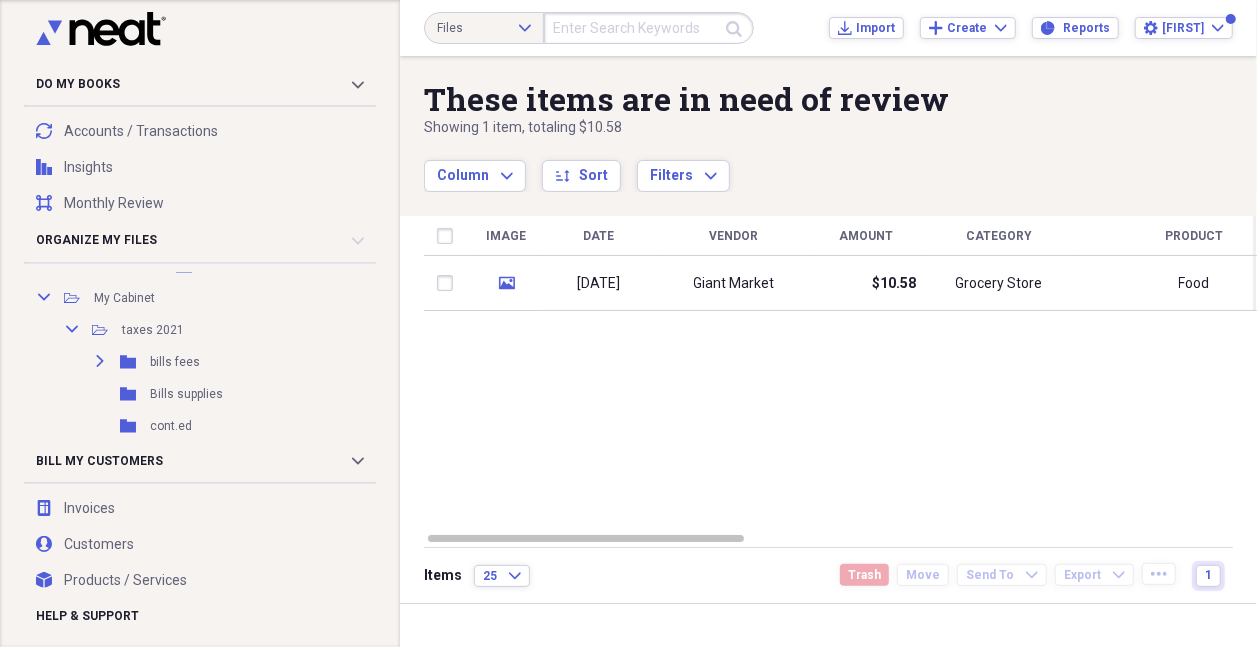 scroll, scrollTop: 2999, scrollLeft: 0, axis: vertical 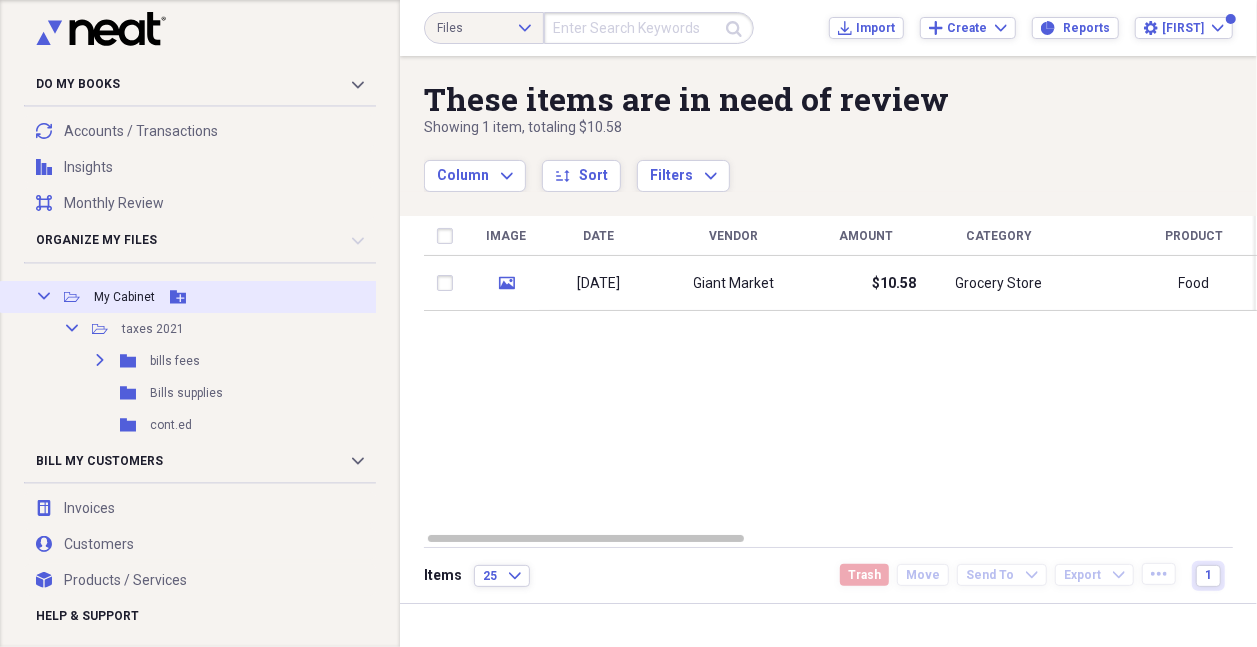 click 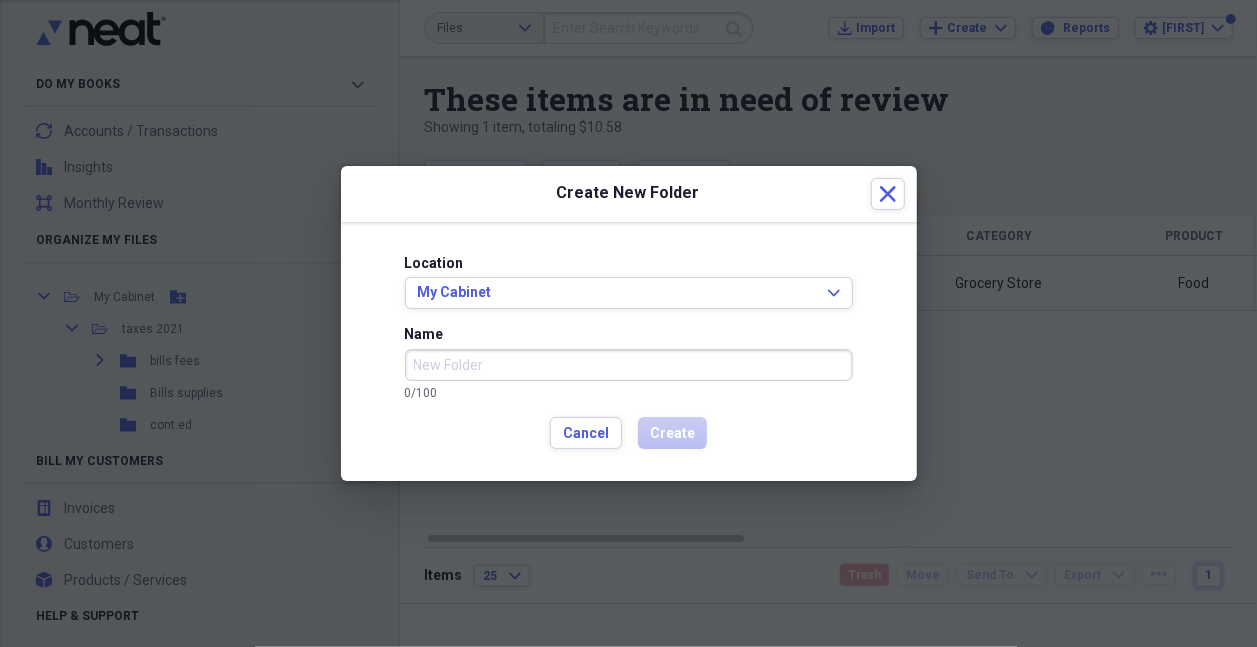 type on "t" 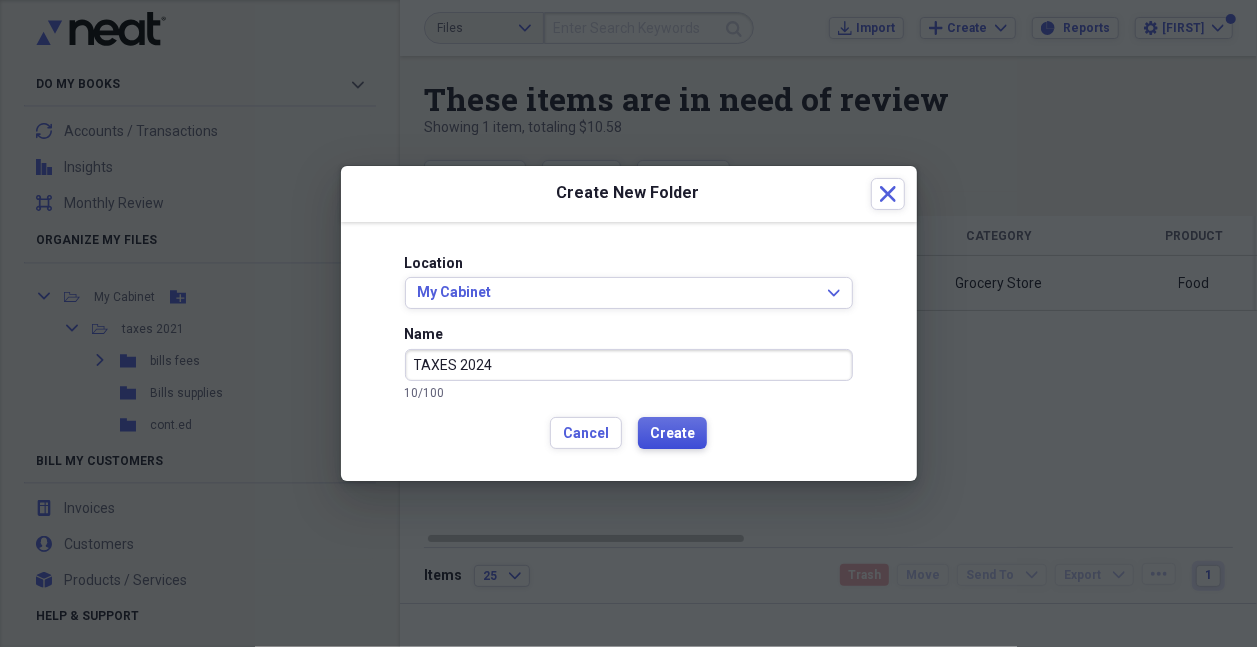 type on "TAXES 2024" 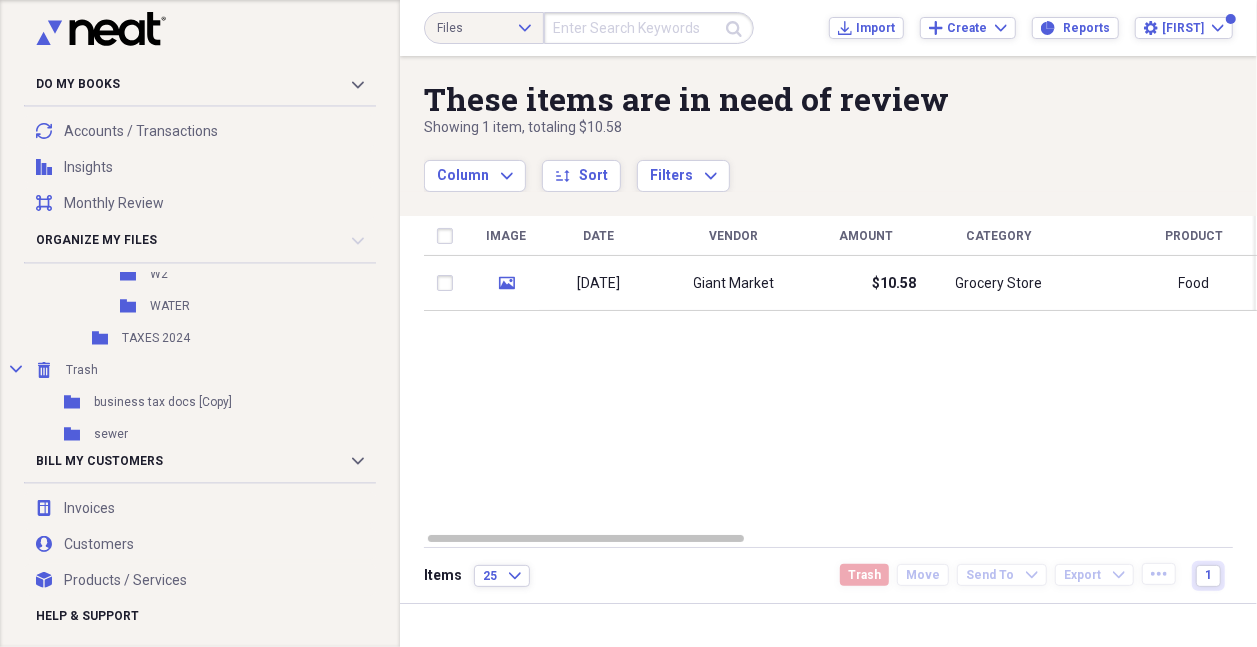 scroll, scrollTop: 4863, scrollLeft: 0, axis: vertical 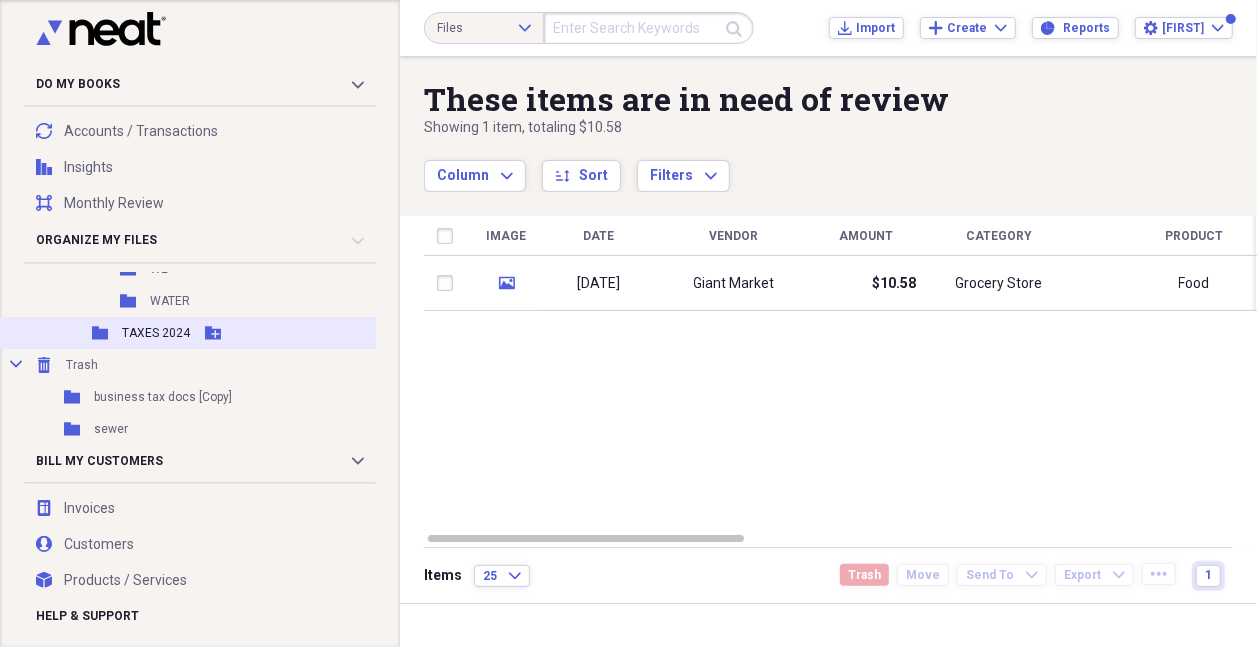 click on "Add Folder" 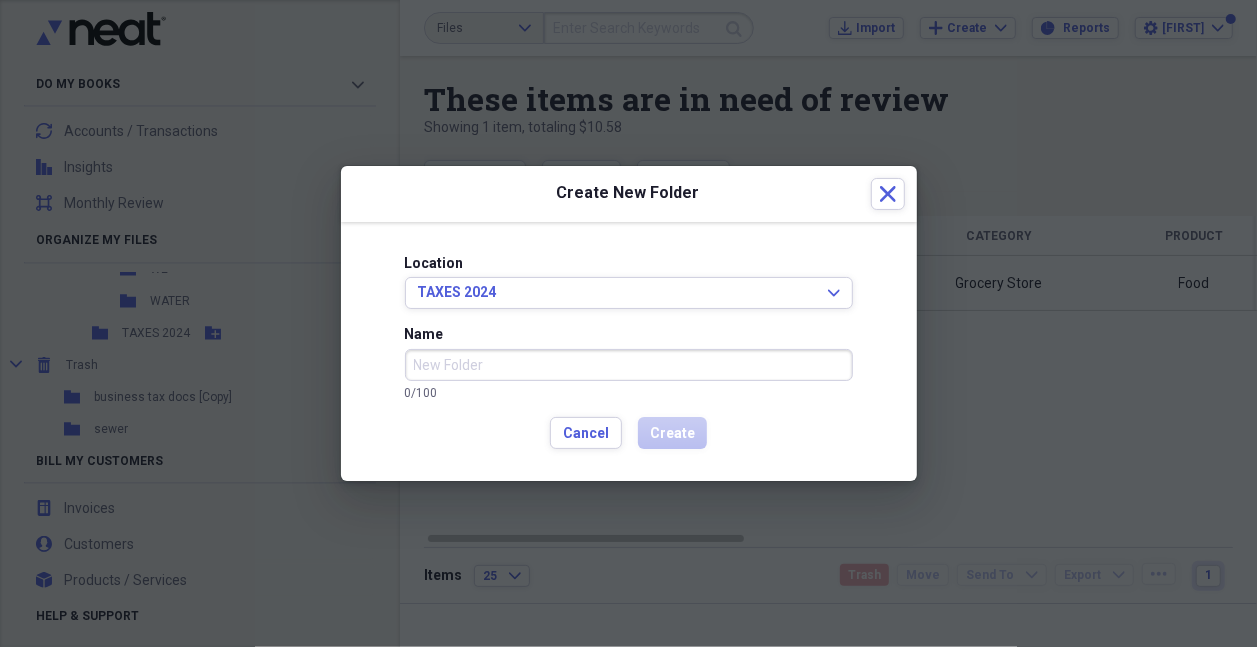 type on "t" 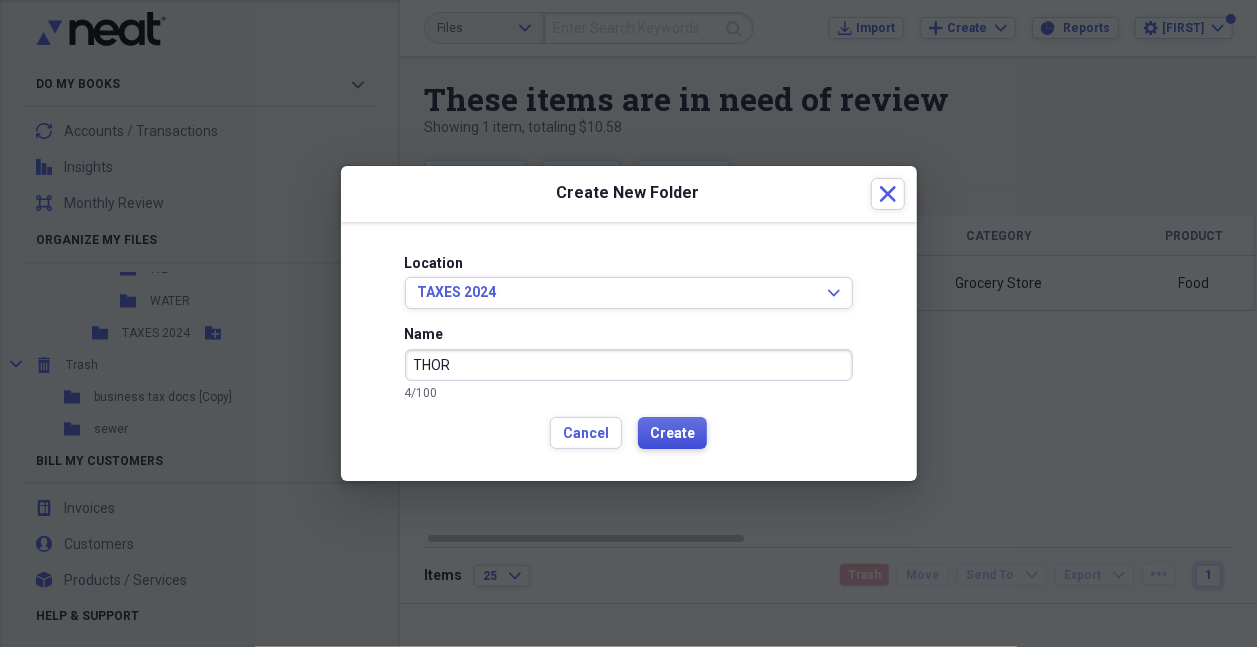 type on "THOR" 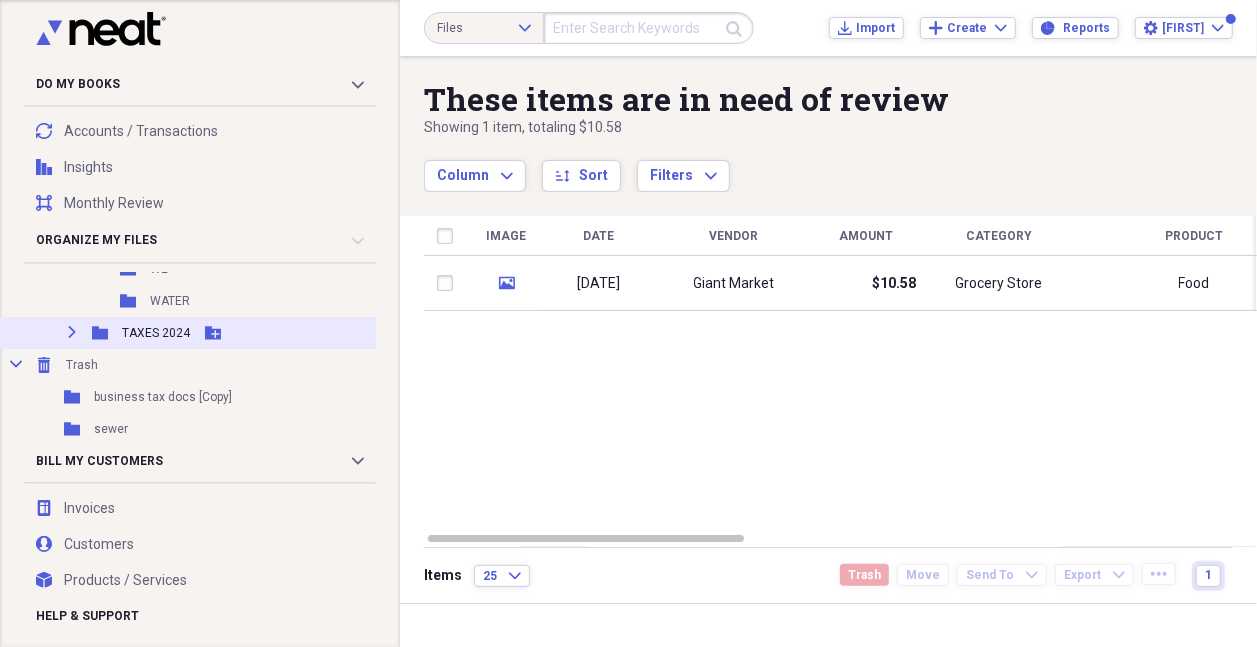 click 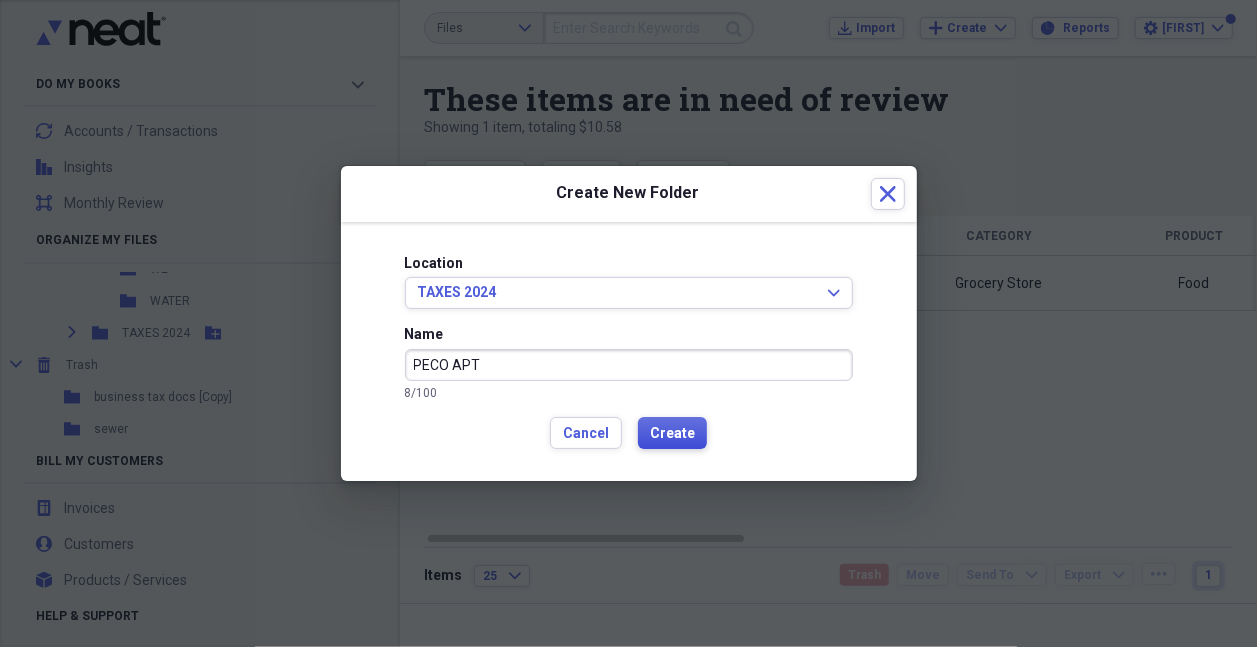 type on "PECO APT" 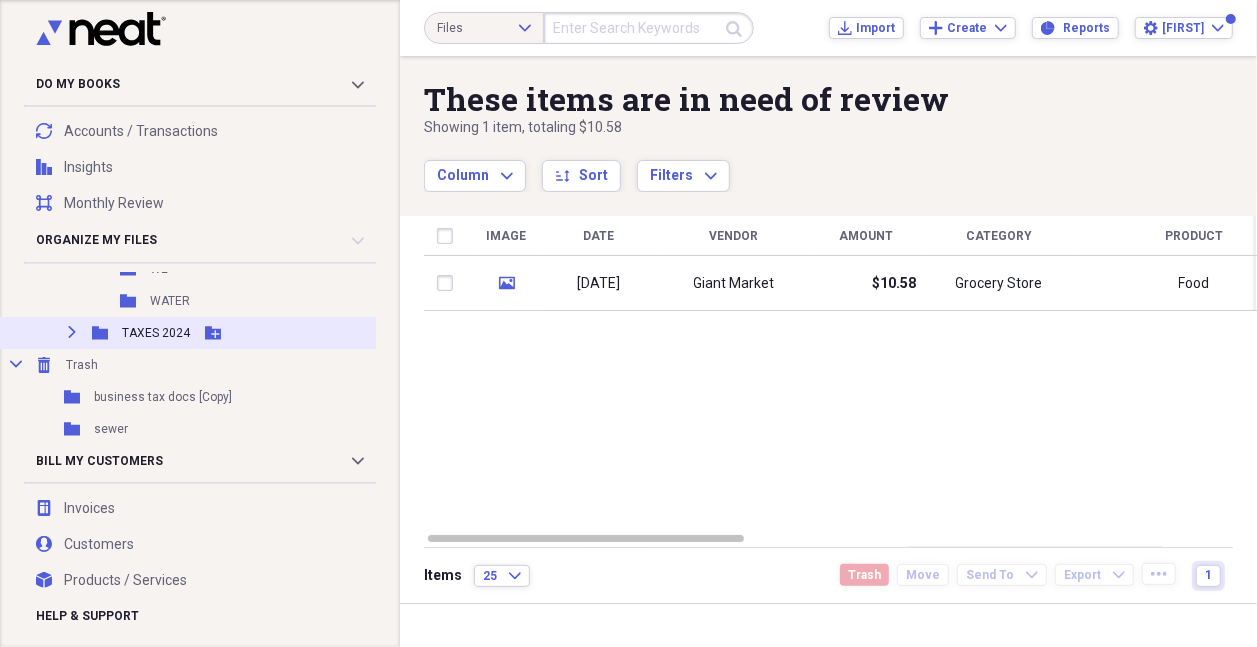 click on "Add Folder" 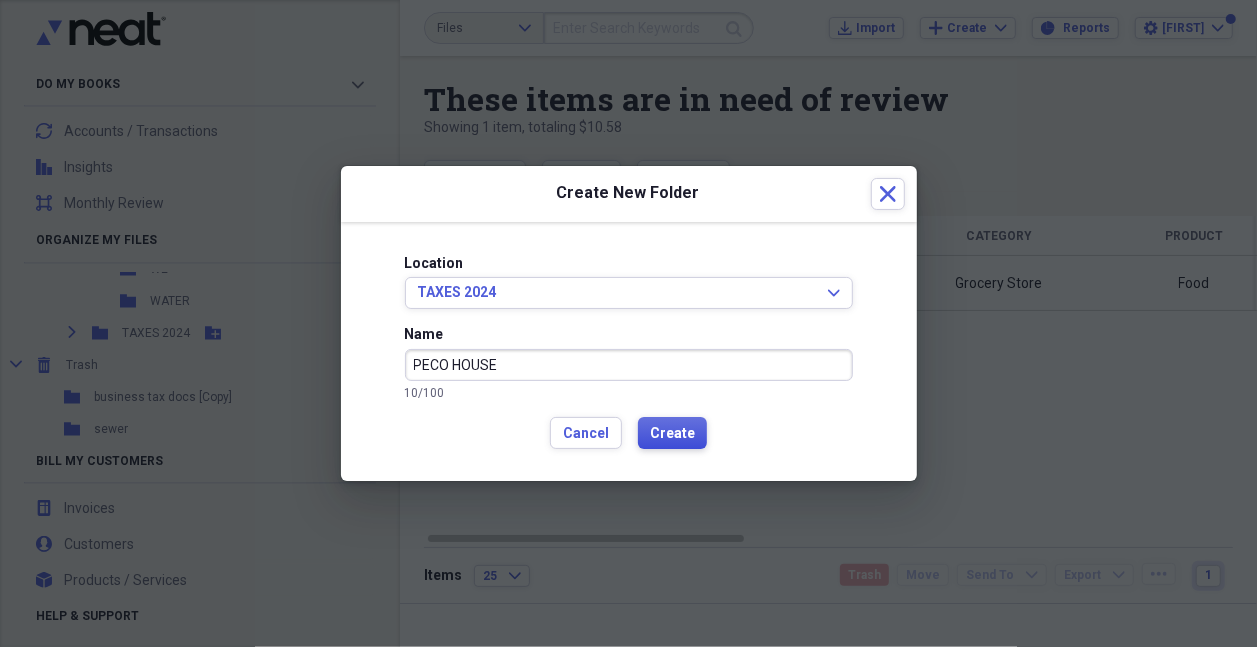 type on "PECO HOUSE" 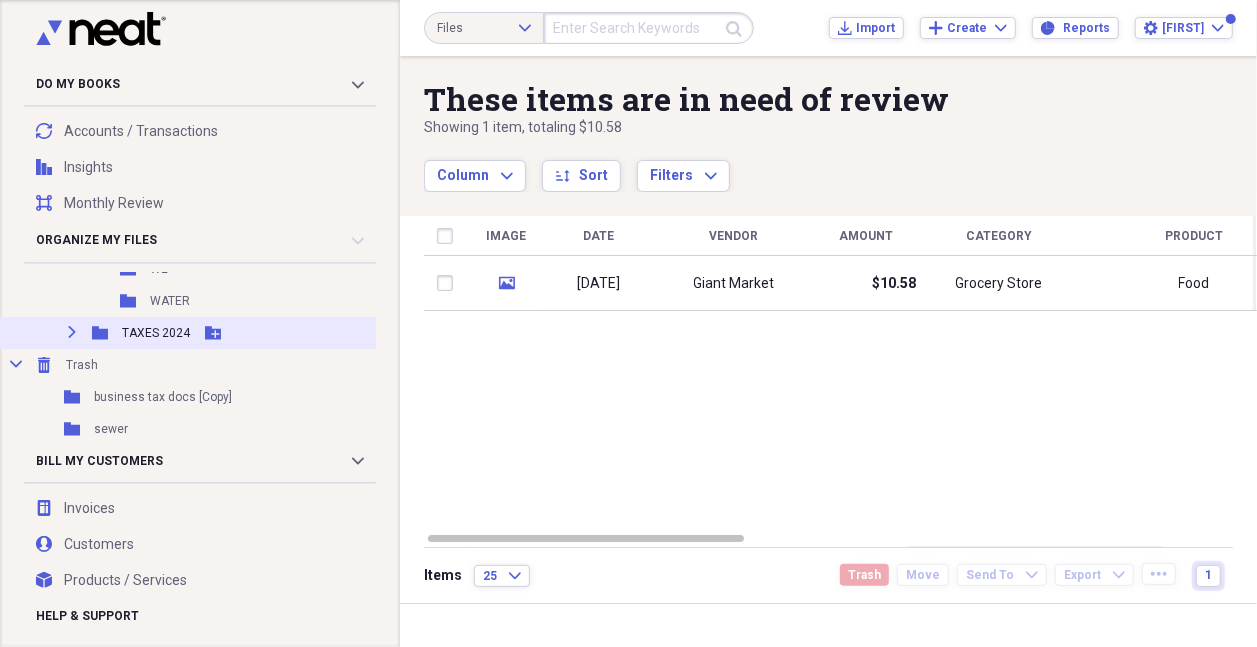 click on "Add Folder" 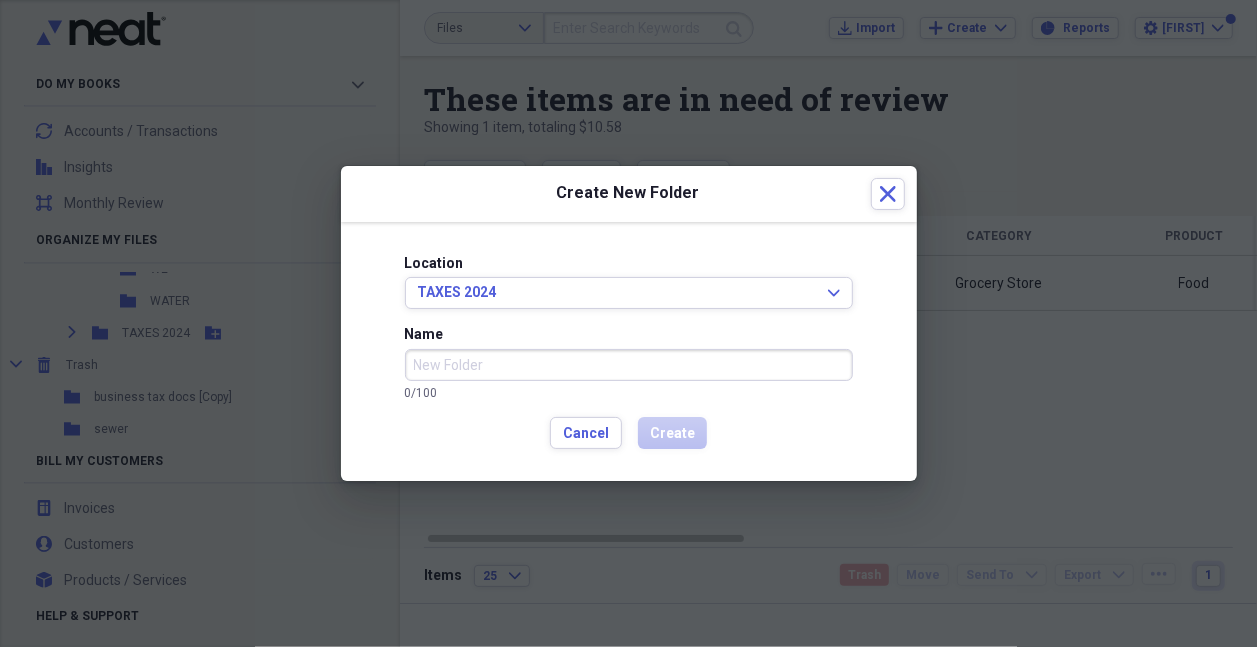 click on "Name" at bounding box center [629, 365] 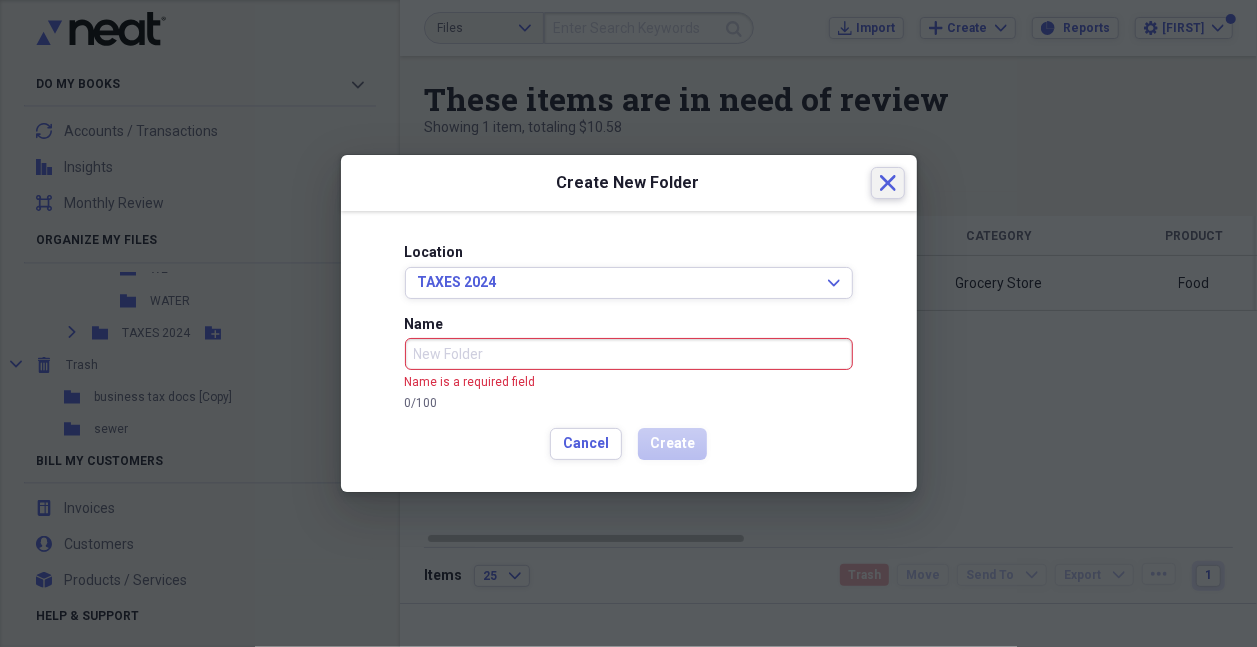 click on "Close" at bounding box center [888, 183] 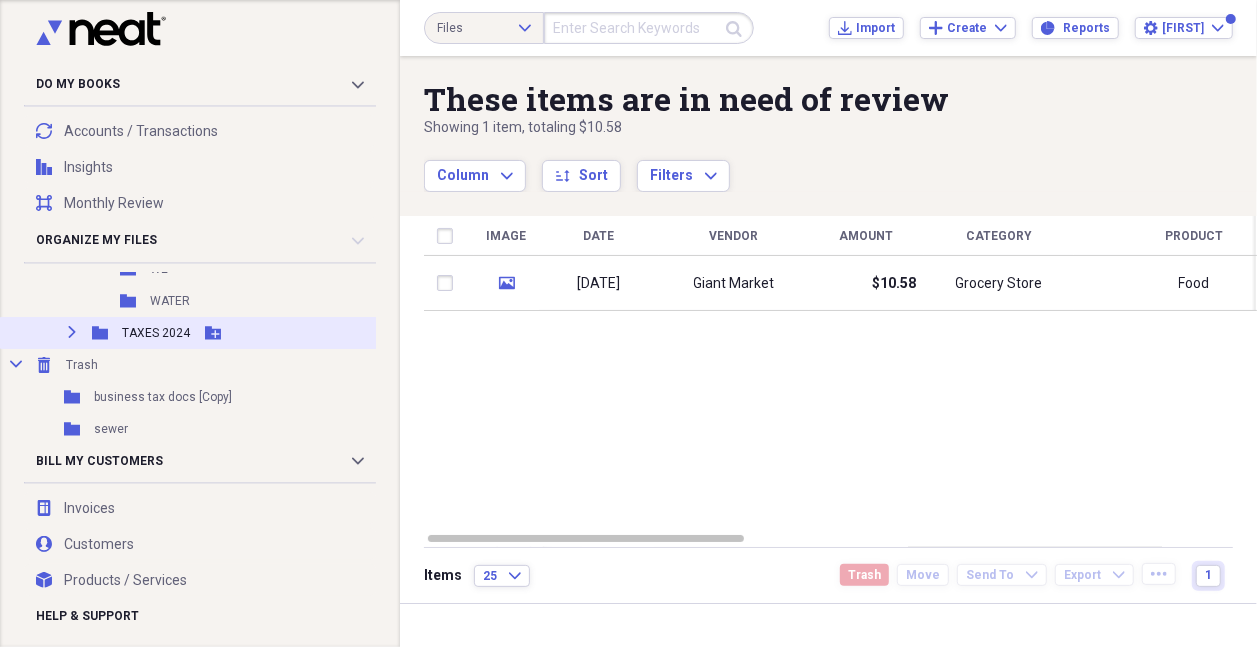 click 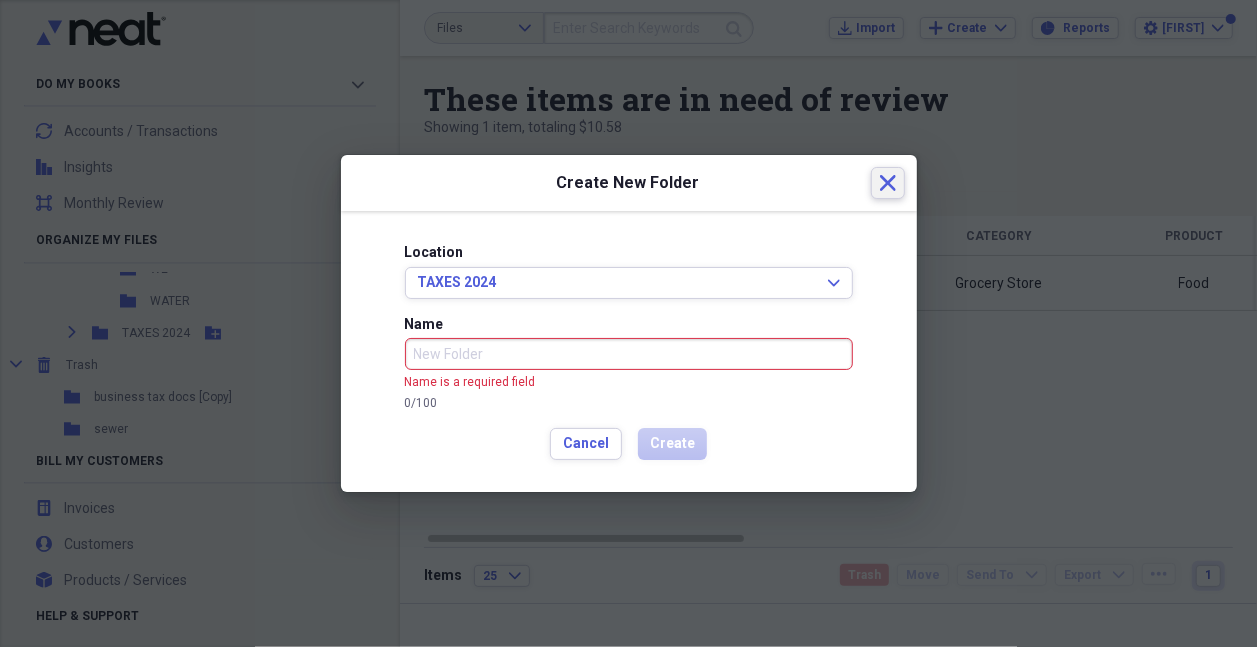 click on "Close" at bounding box center [888, 183] 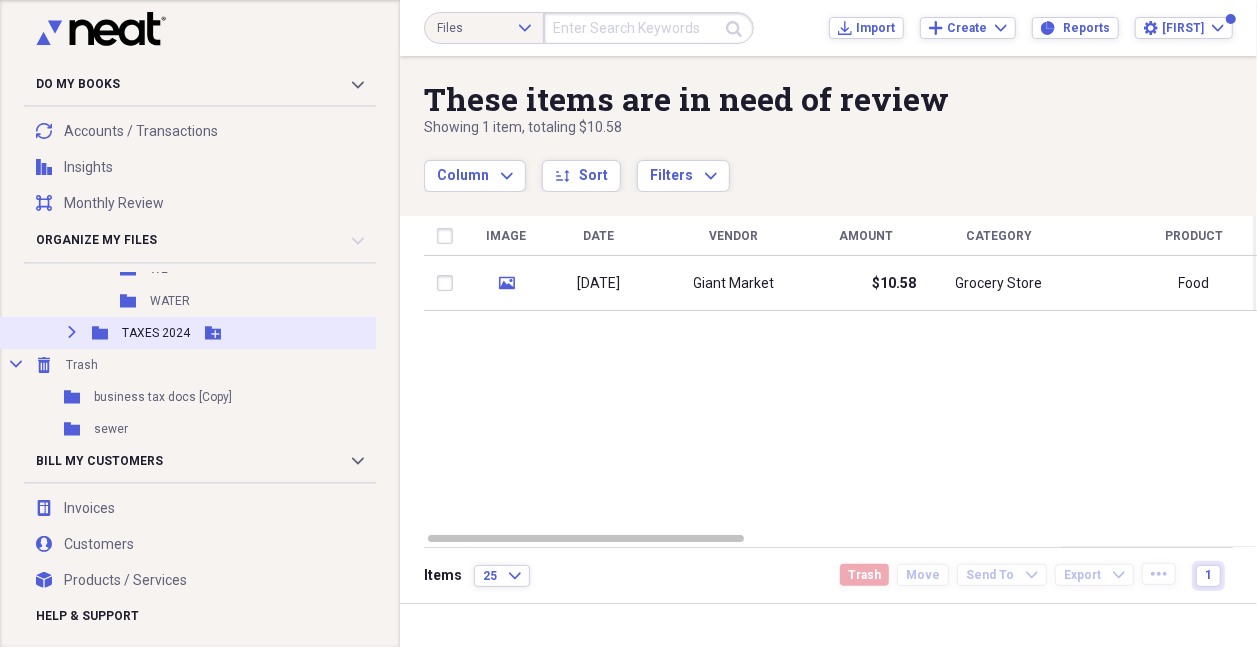 click on "TAXES 2024" at bounding box center [156, 333] 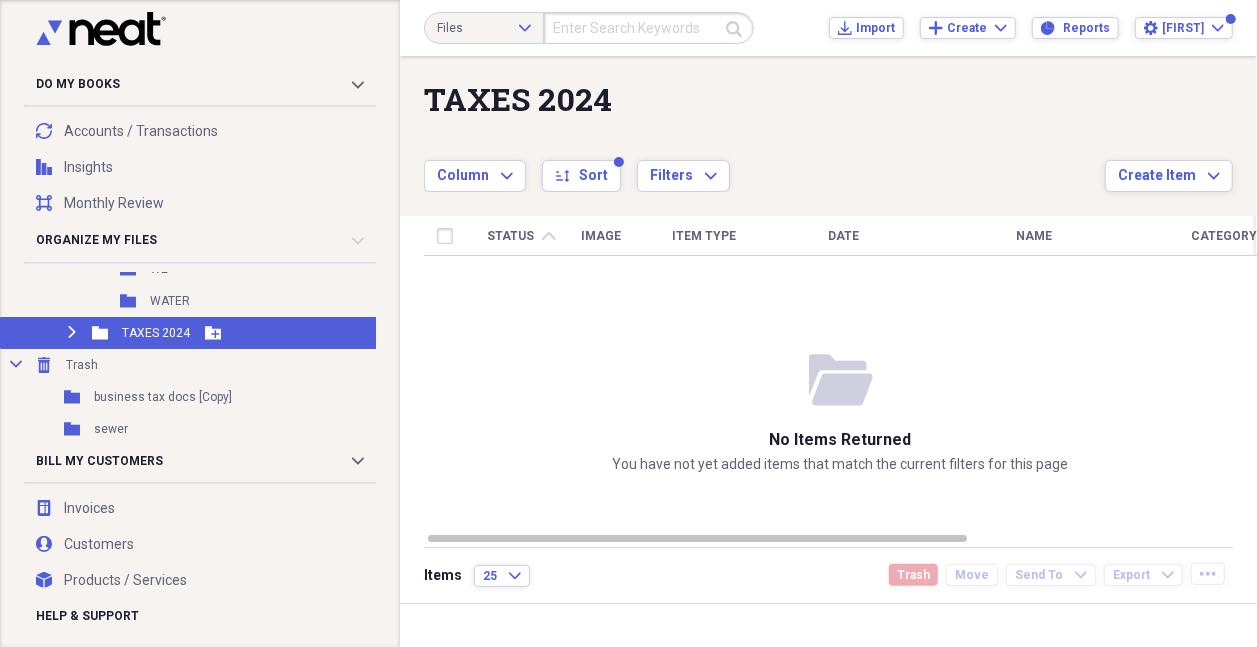 click on "TAXES 2024" at bounding box center [156, 333] 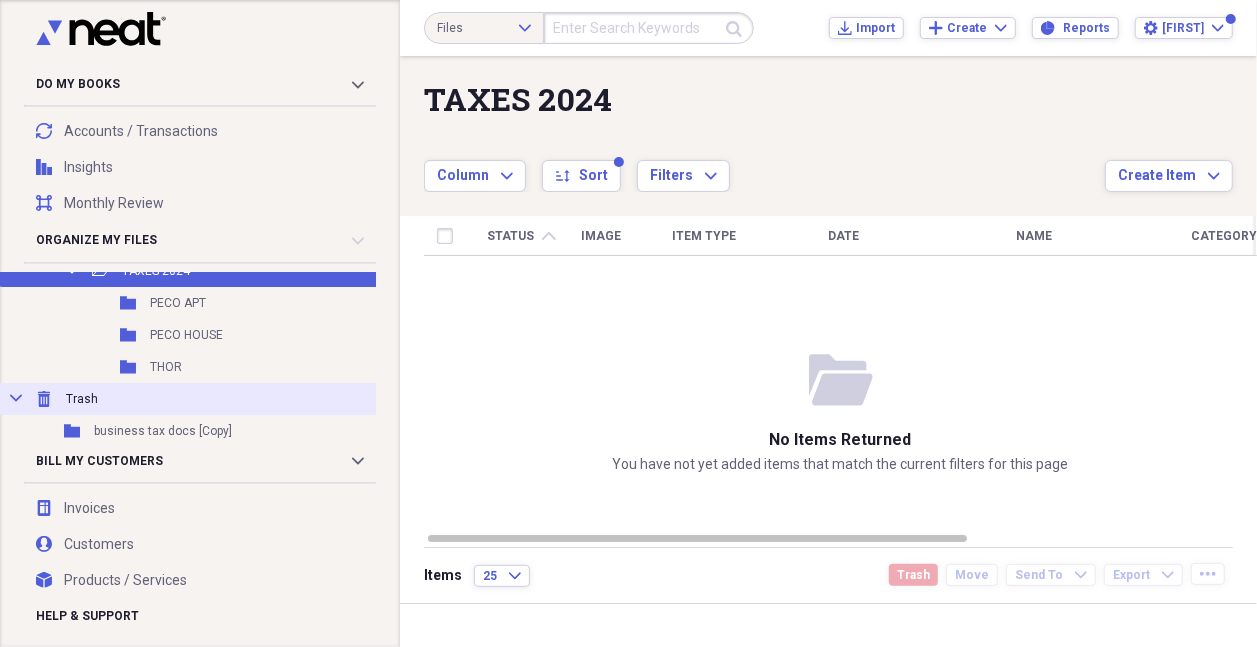 scroll, scrollTop: 4859, scrollLeft: 0, axis: vertical 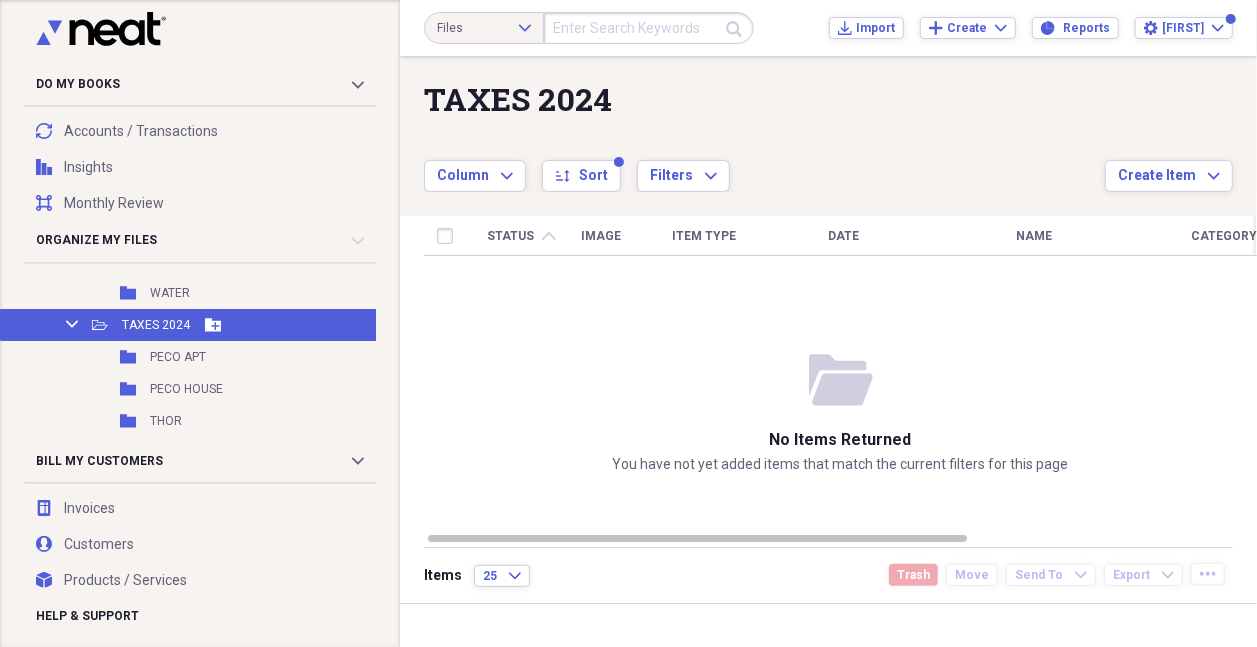 click on "Add Folder" 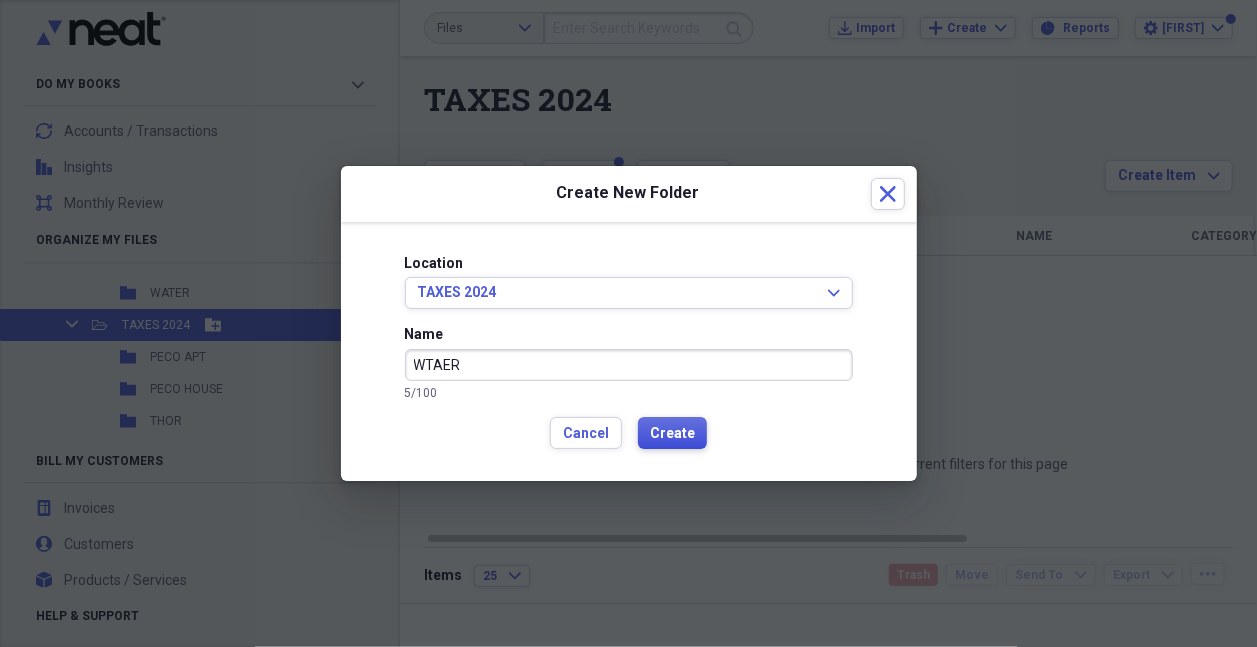 type on "WTAER" 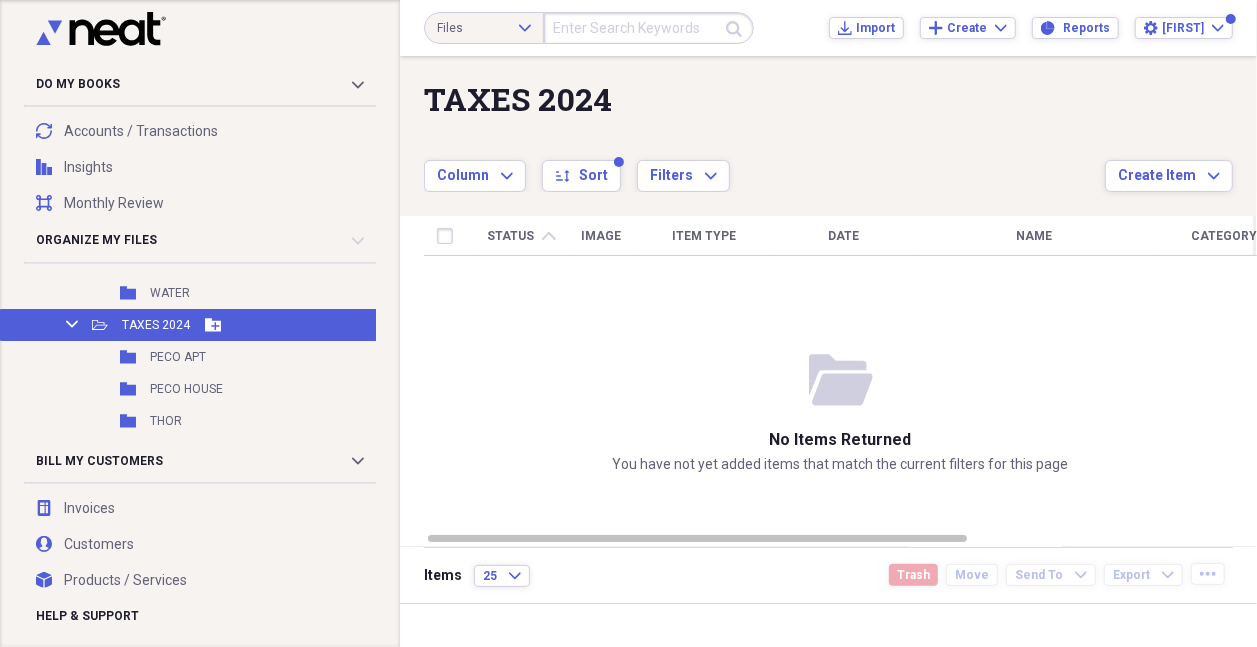 click 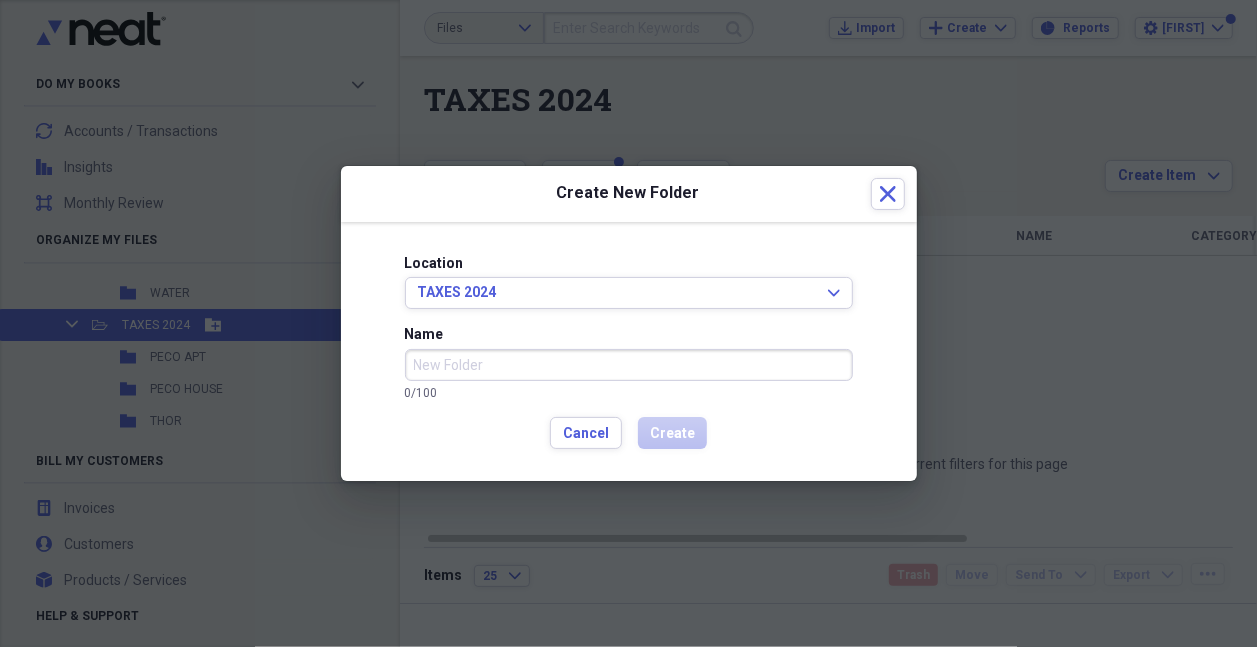click on "Name" at bounding box center (629, 365) 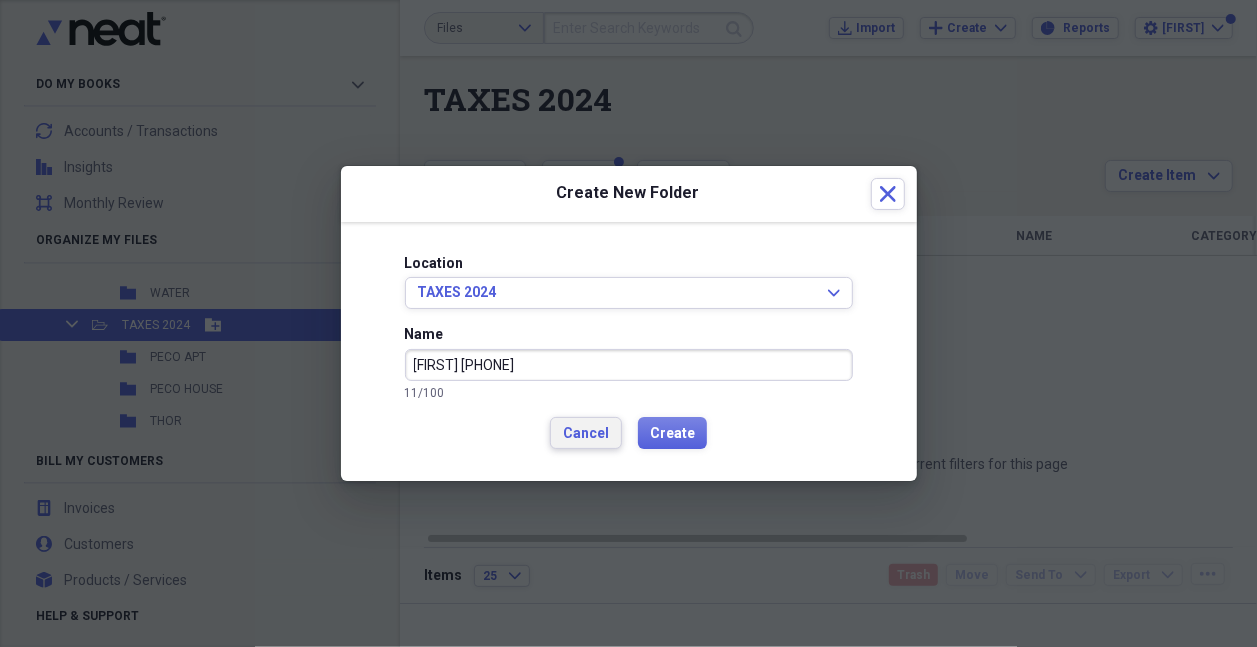 type on "[FIRST] [PHONE]" 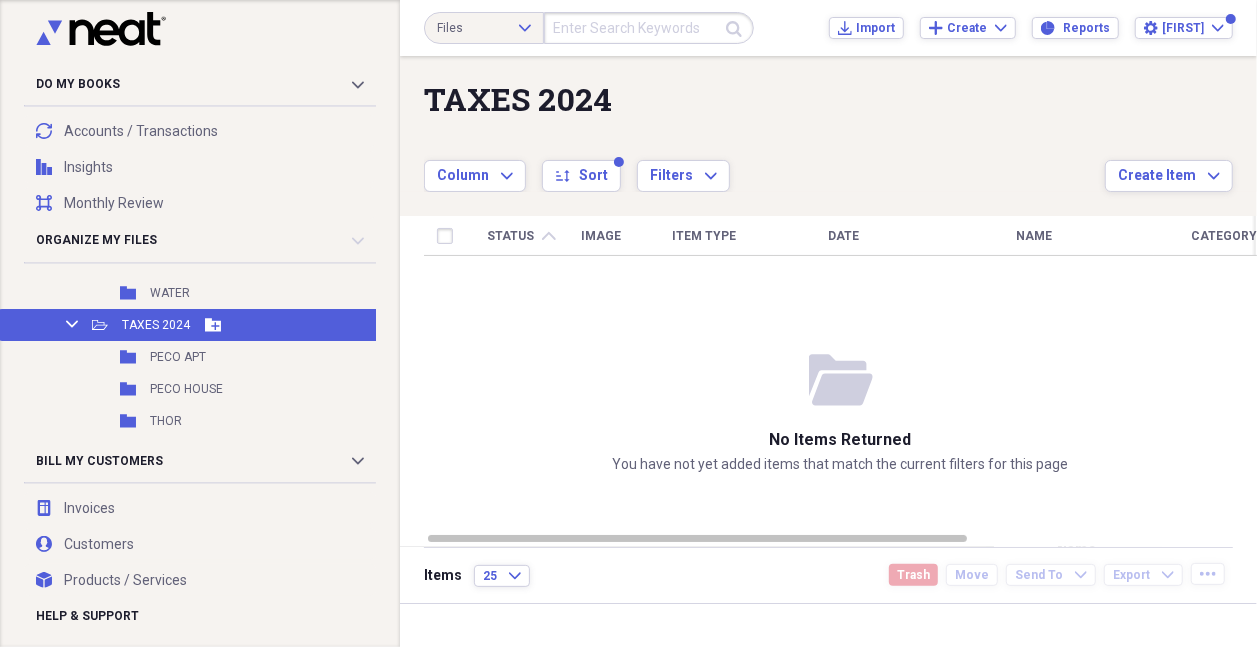 click on "Add Folder" 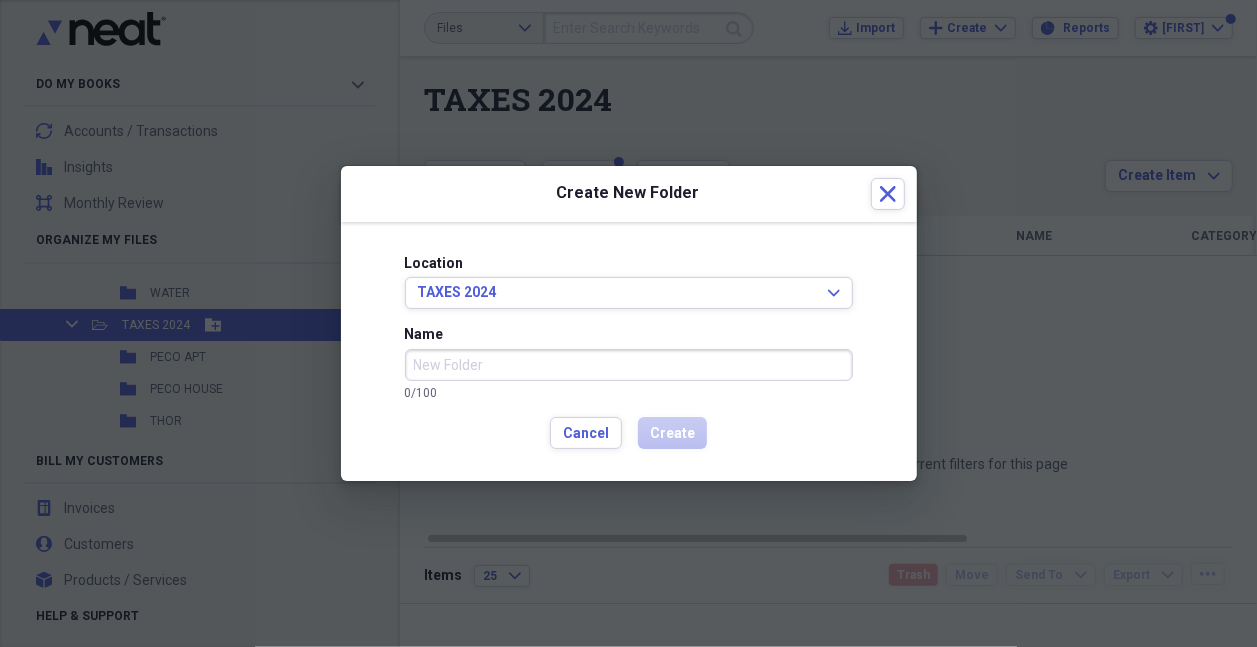 click on "Name" at bounding box center (629, 365) 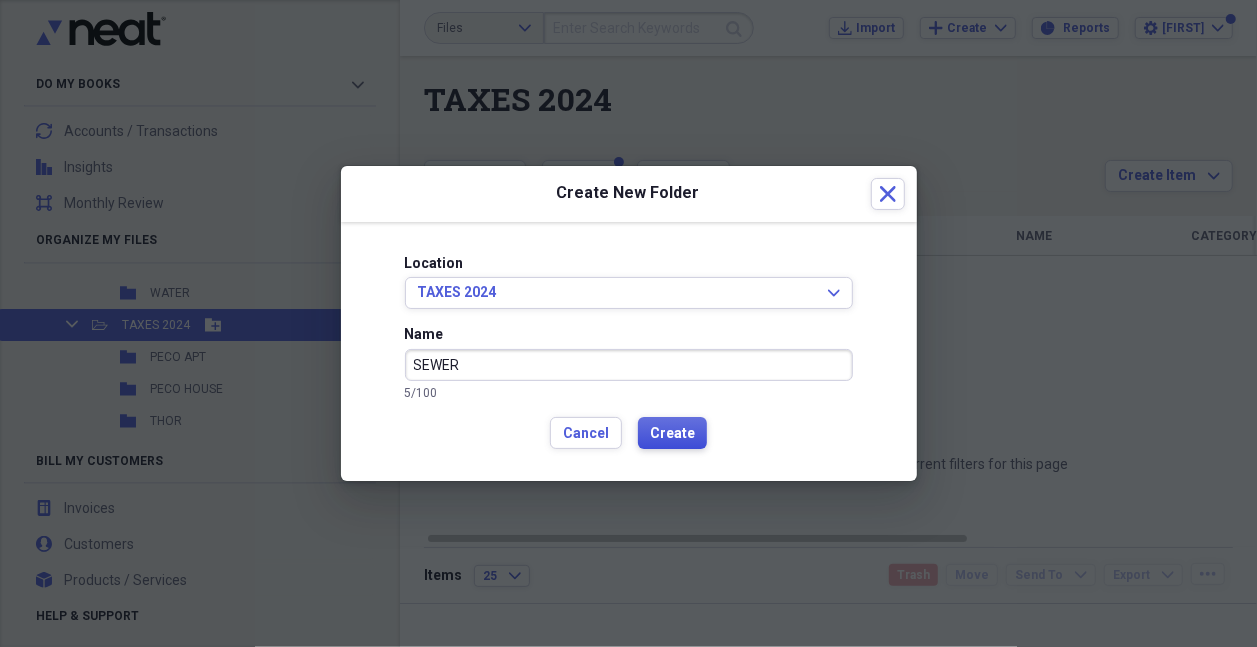 type on "SEWER" 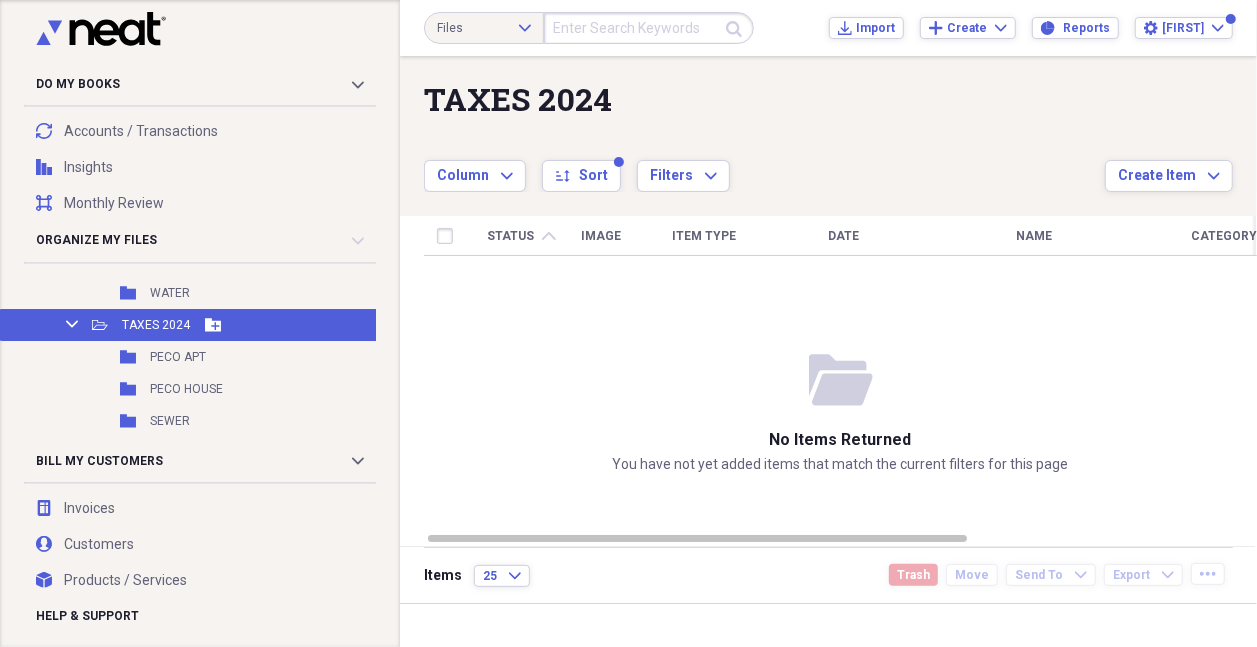 click on "Add Folder" 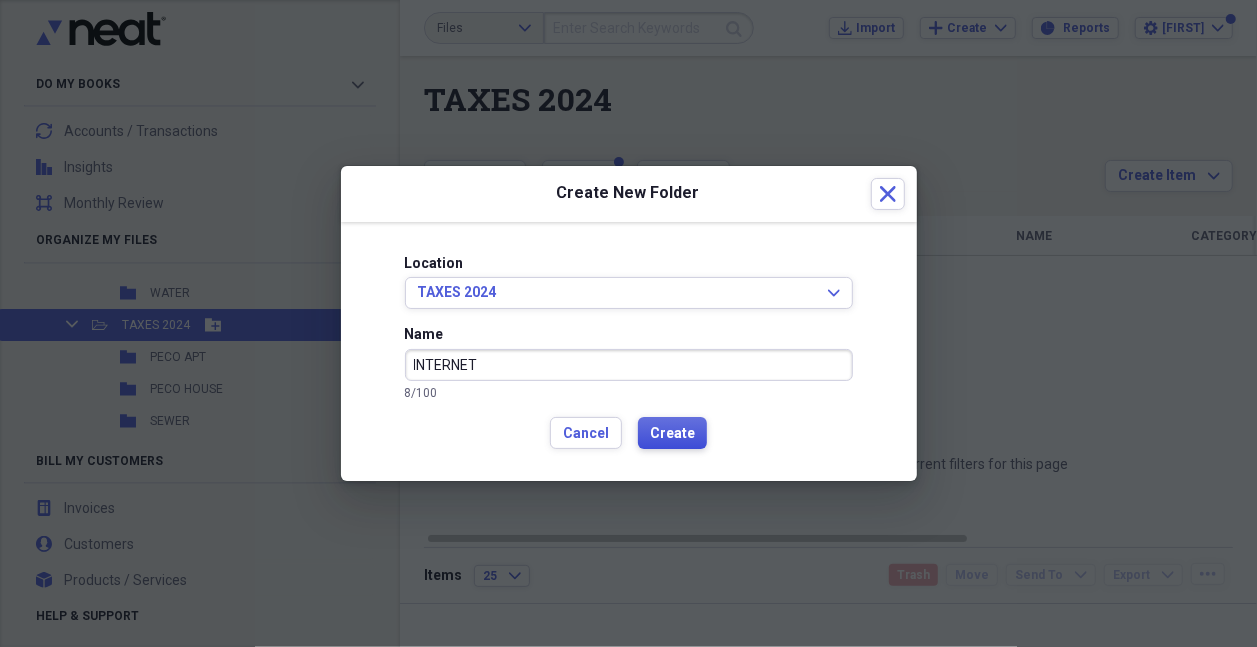 type on "INTERNET" 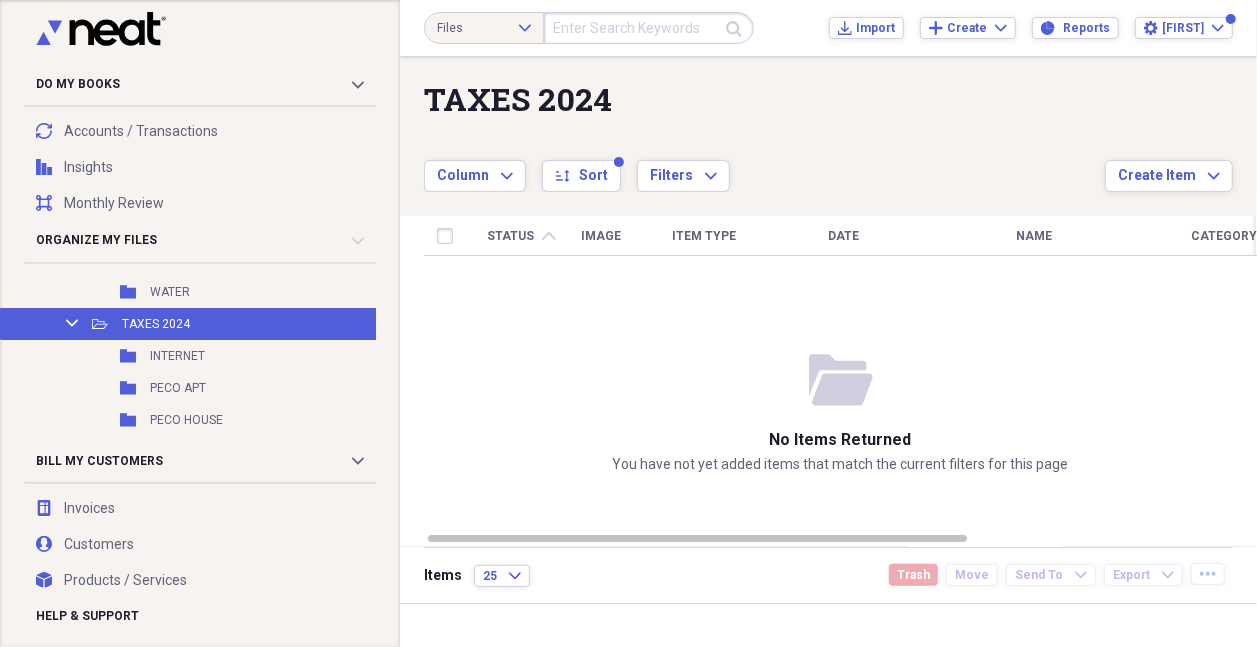 scroll, scrollTop: 4855, scrollLeft: 0, axis: vertical 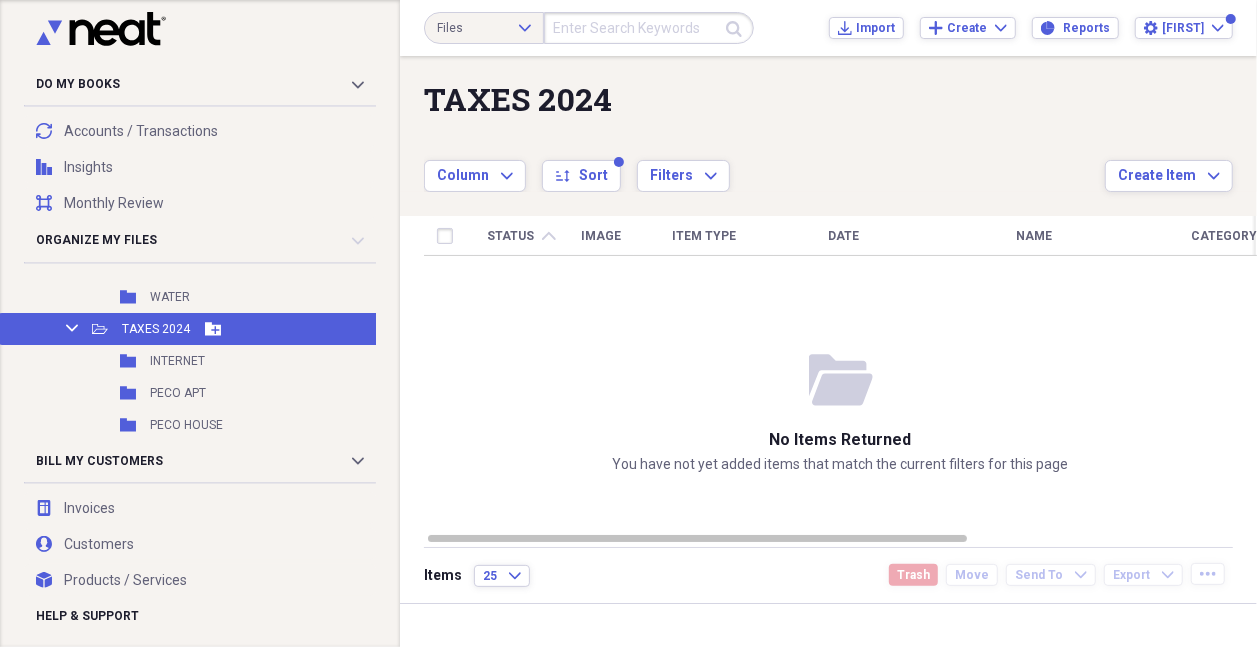 click on "Add Folder" 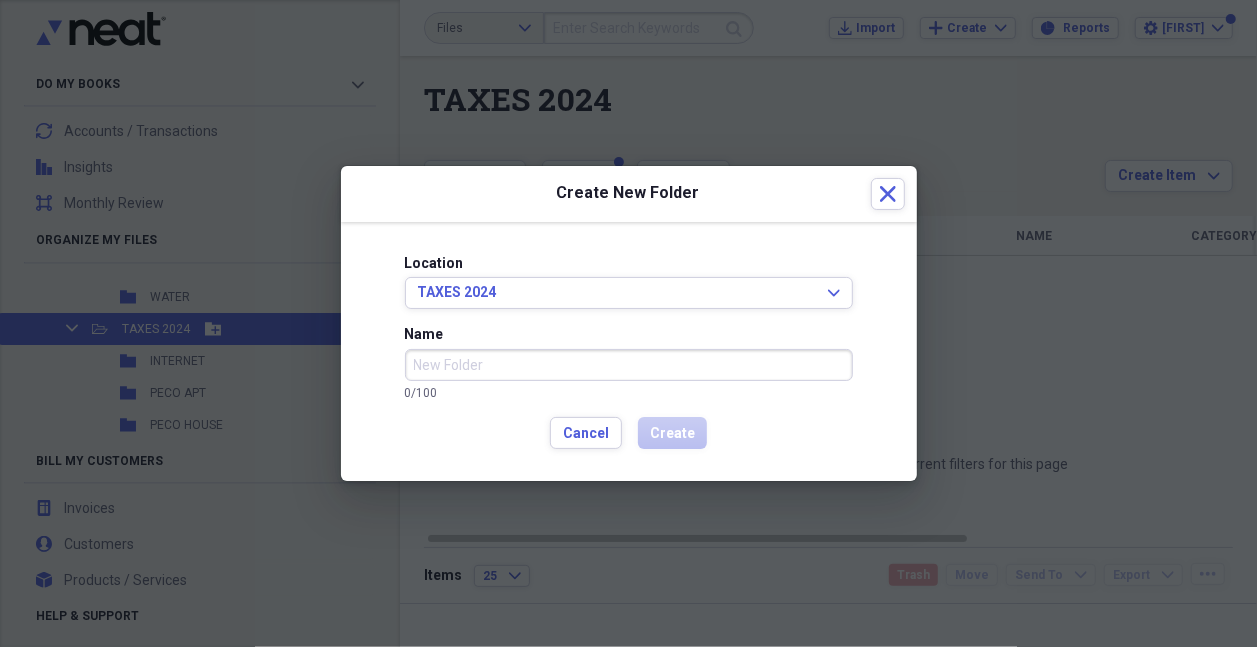click on "Name" at bounding box center [629, 365] 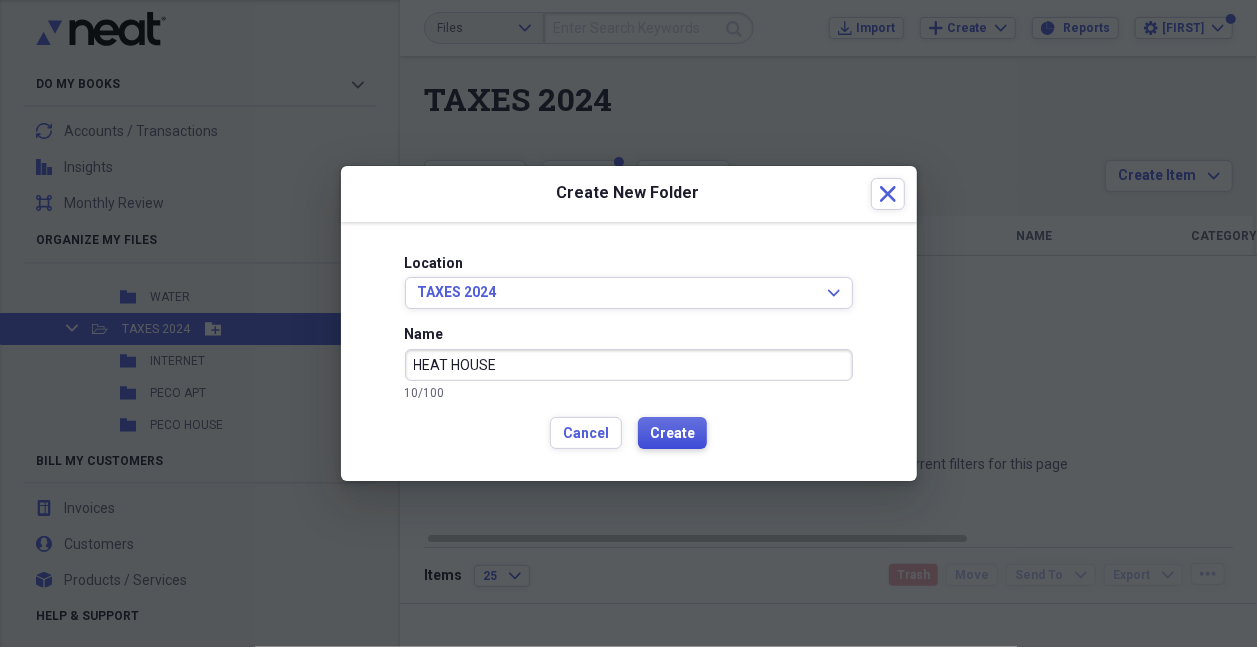 type on "HEAT HOUSE" 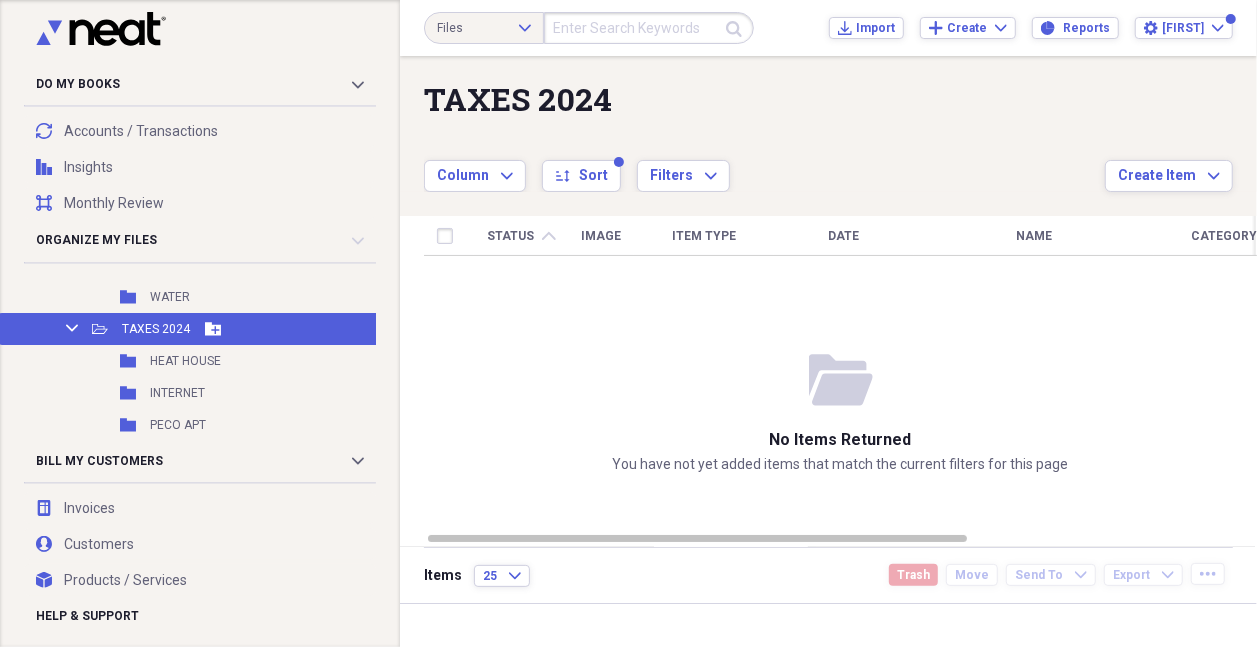 click 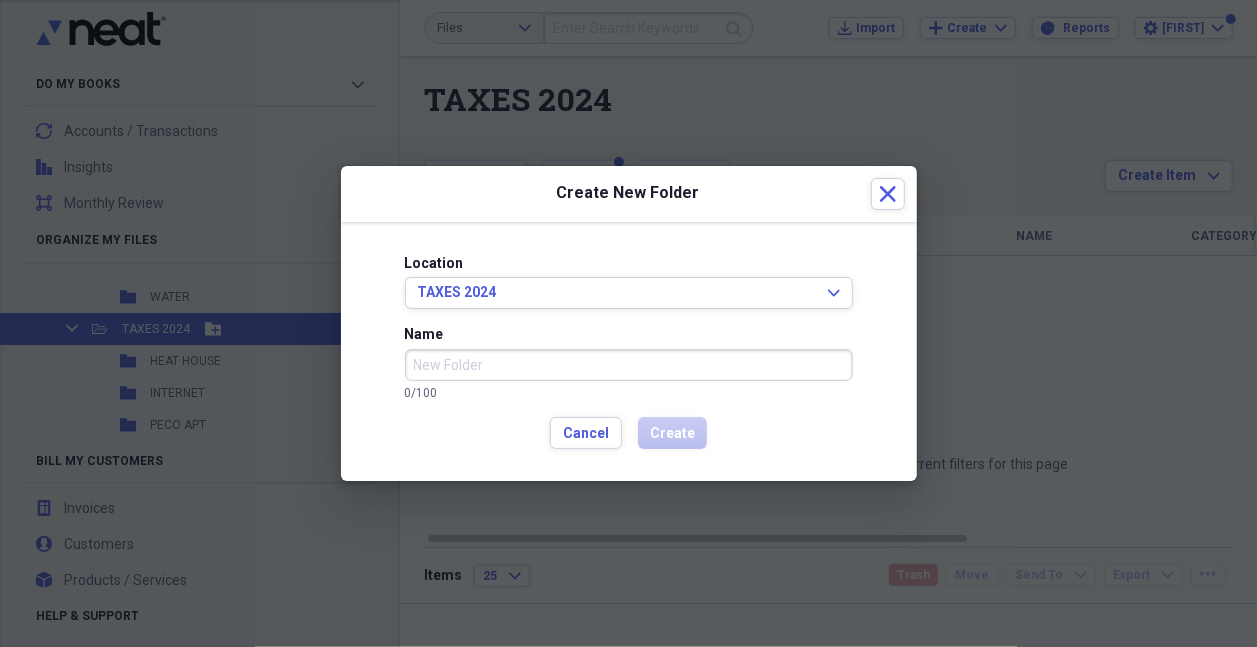 click on "Name" at bounding box center (629, 365) 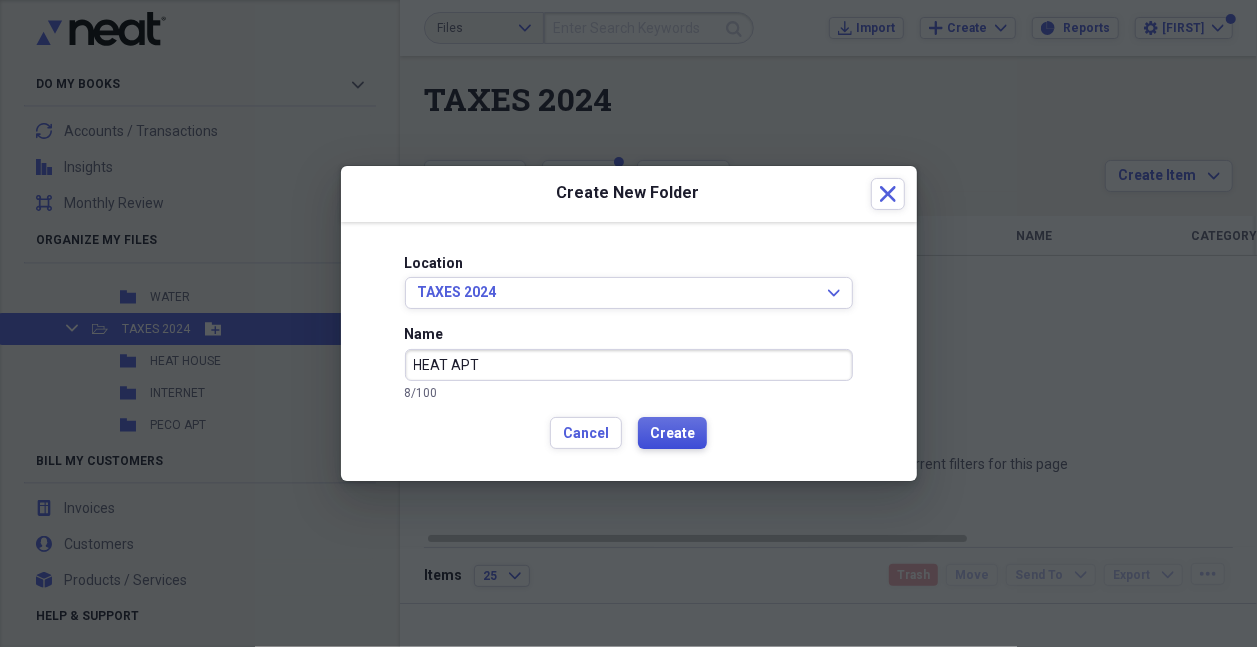 type on "HEAT APT" 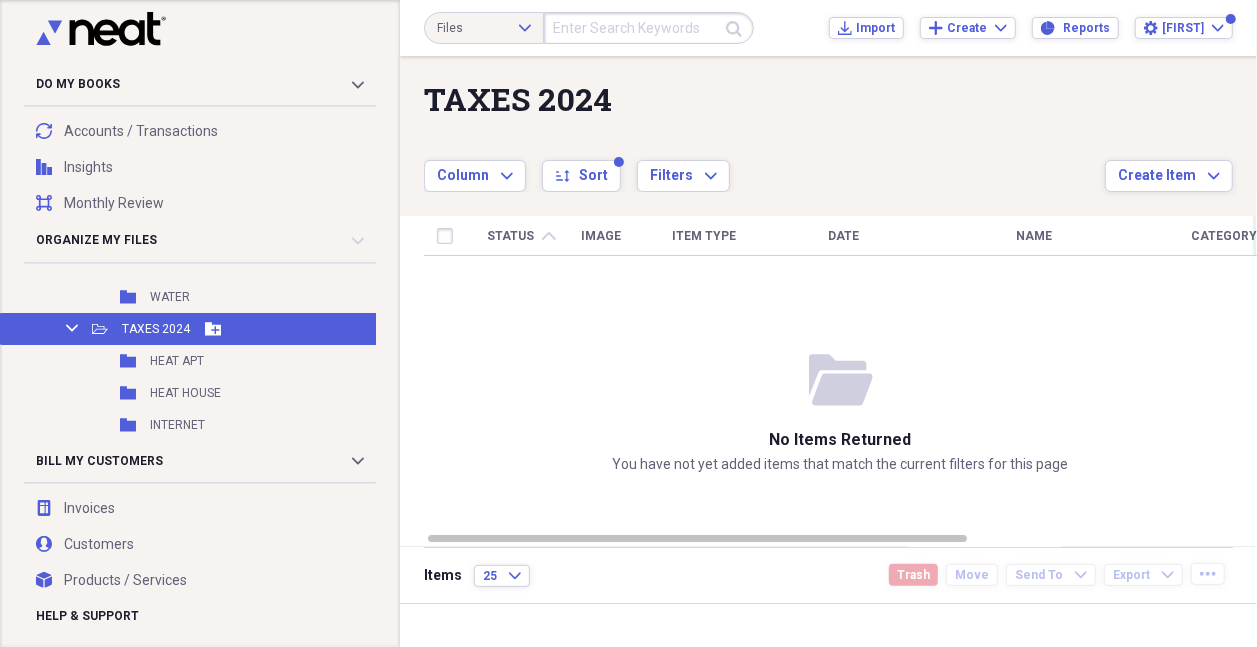 click 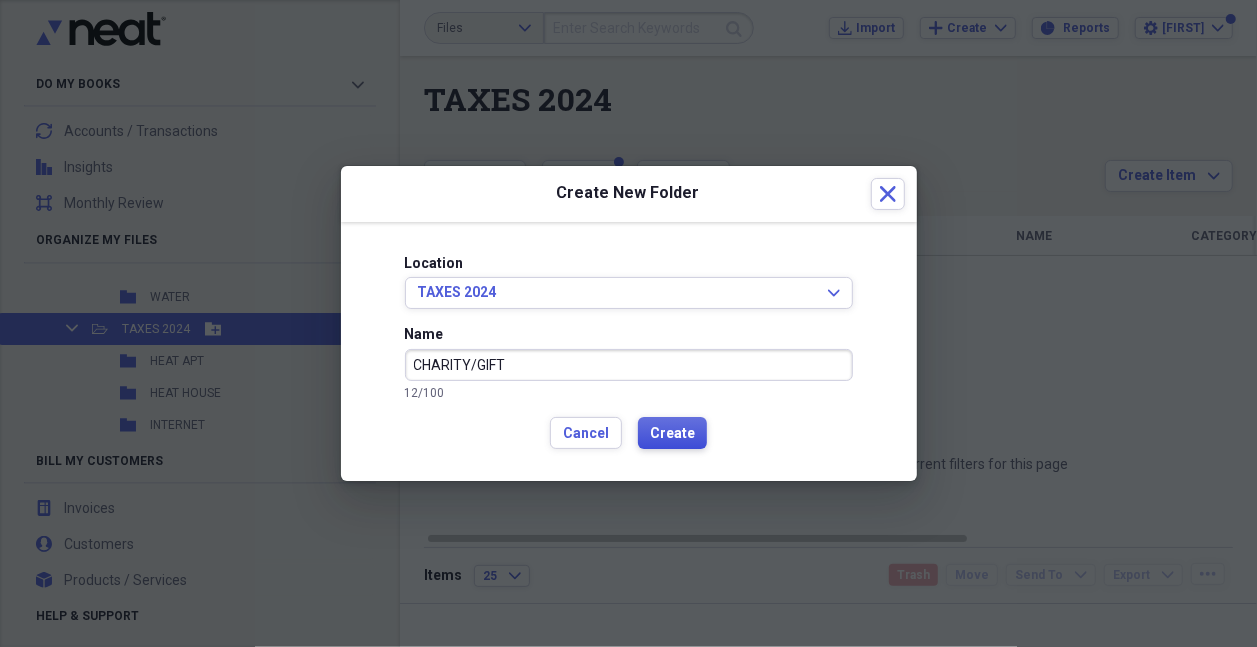 type on "CHARITY/GIFT" 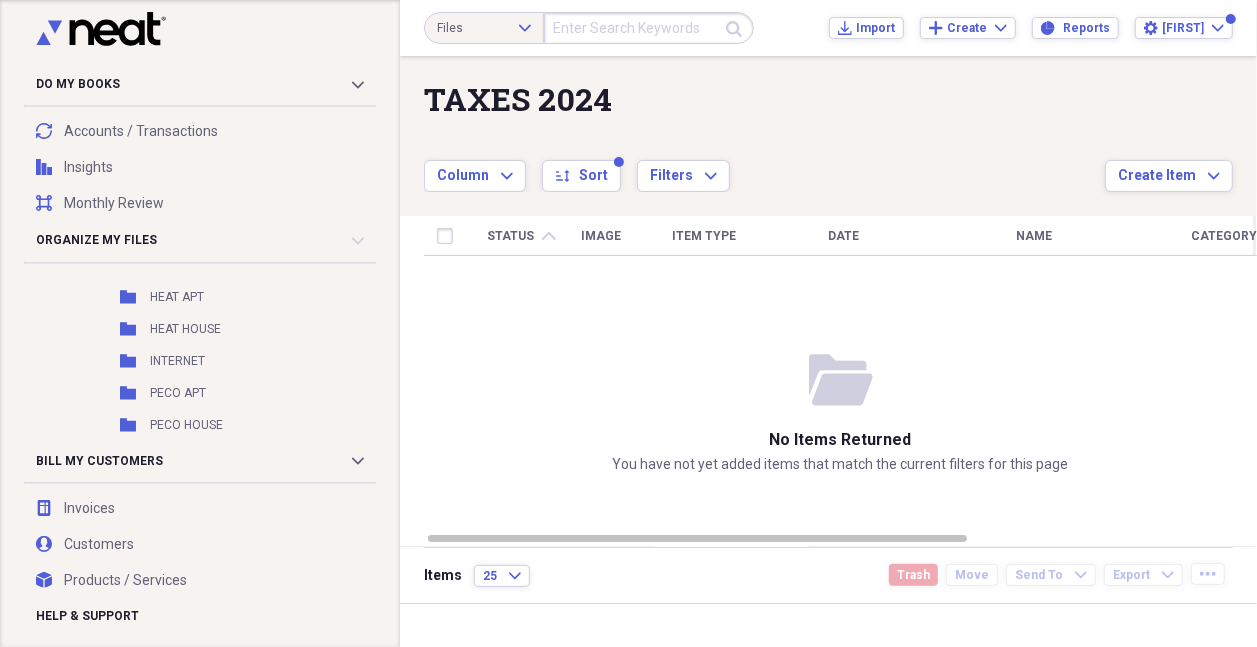 scroll, scrollTop: 4851, scrollLeft: 0, axis: vertical 